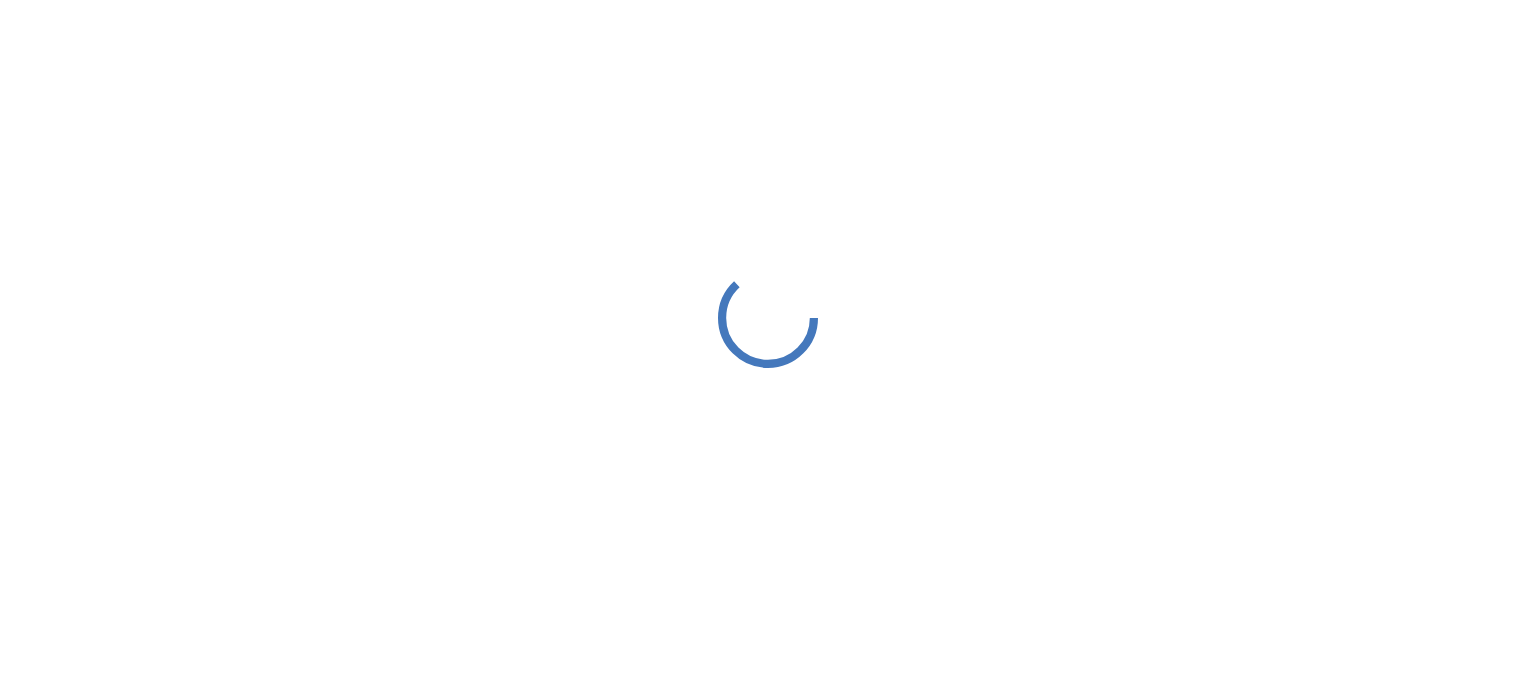 scroll, scrollTop: 0, scrollLeft: 0, axis: both 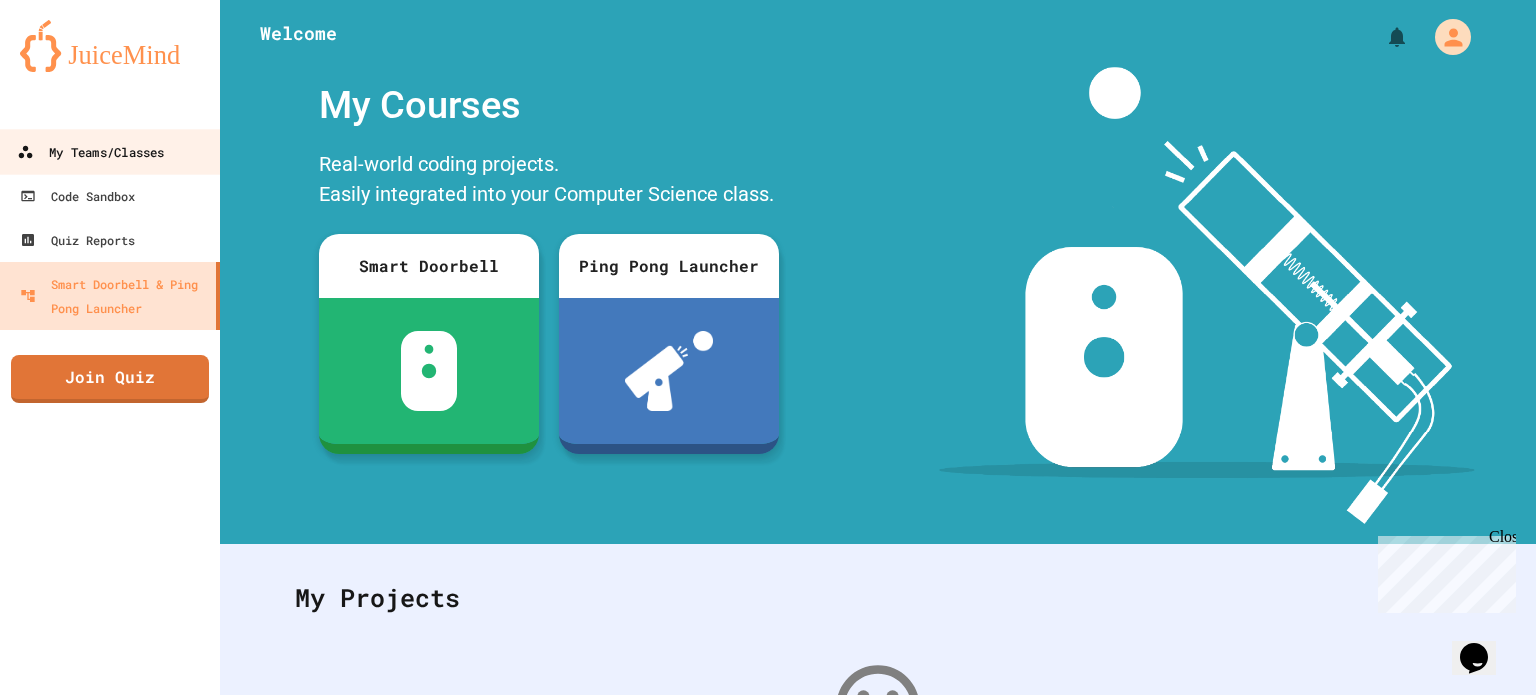 click on "My Teams/Classes" at bounding box center [90, 152] 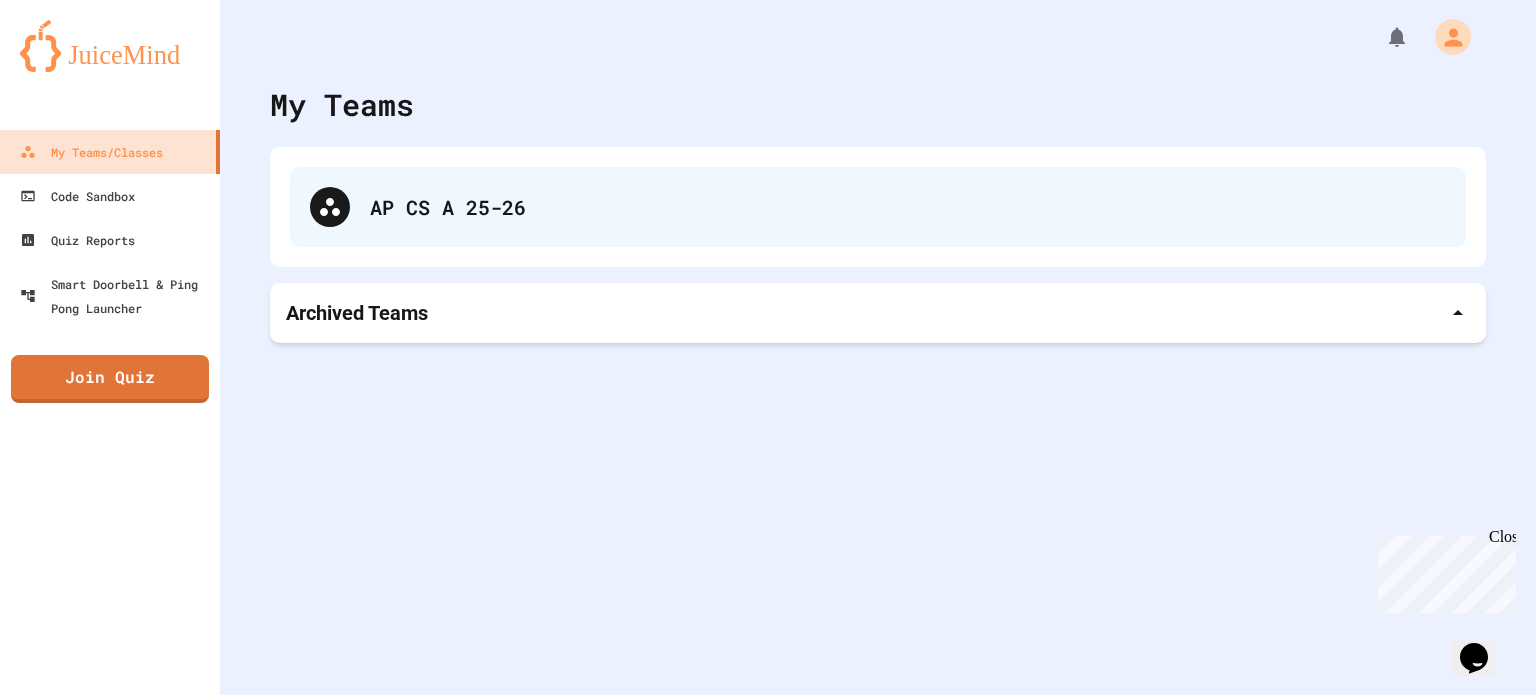 click on "AP CS A 25-26" at bounding box center (908, 207) 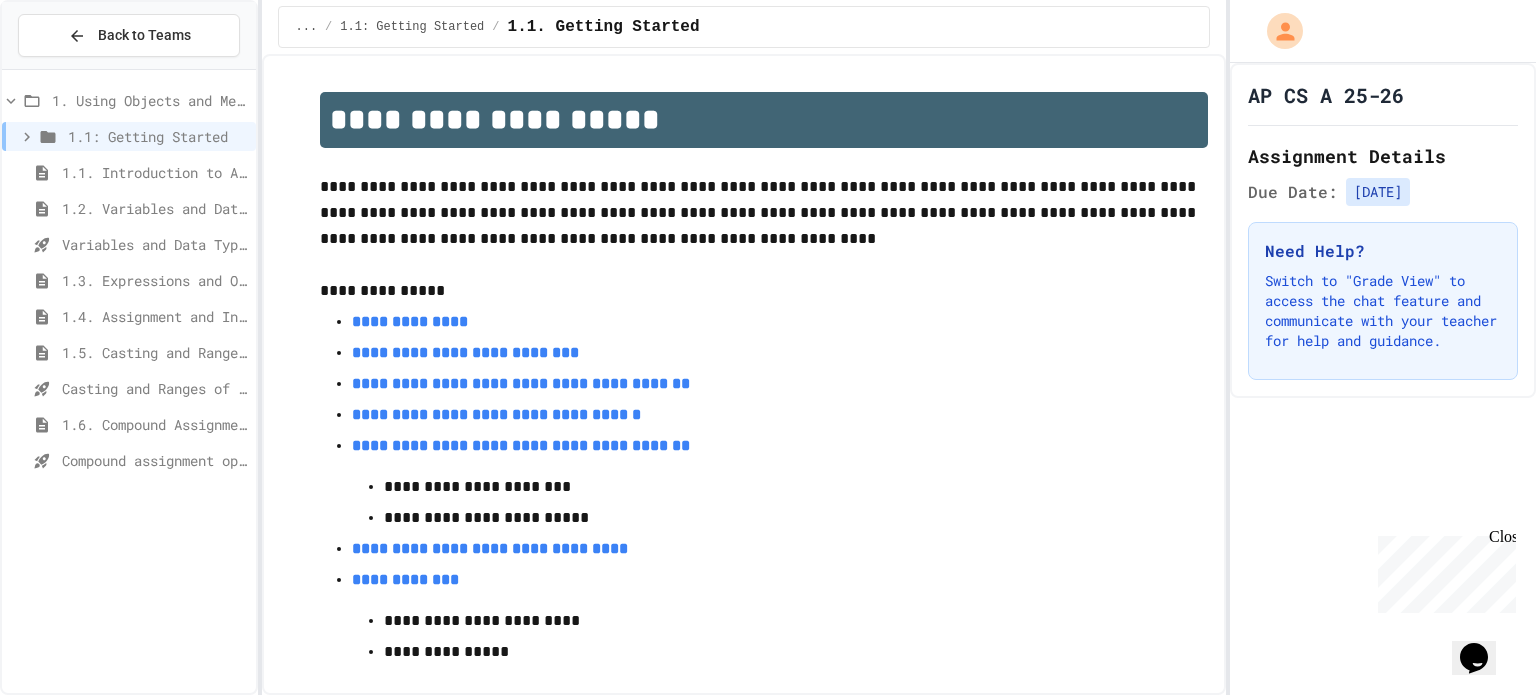 click on "1.1: Getting Started" at bounding box center (129, 136) 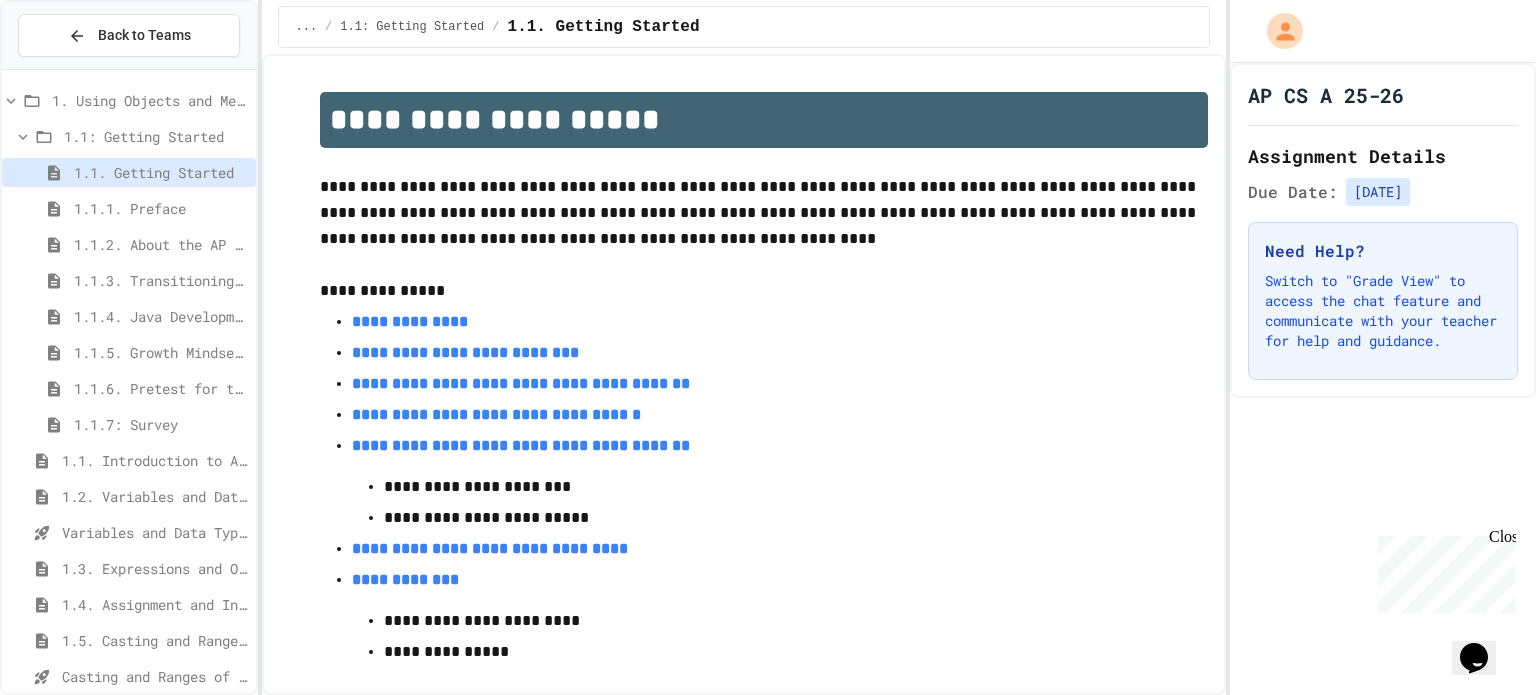 click on "1.1: Getting Started" at bounding box center [129, 136] 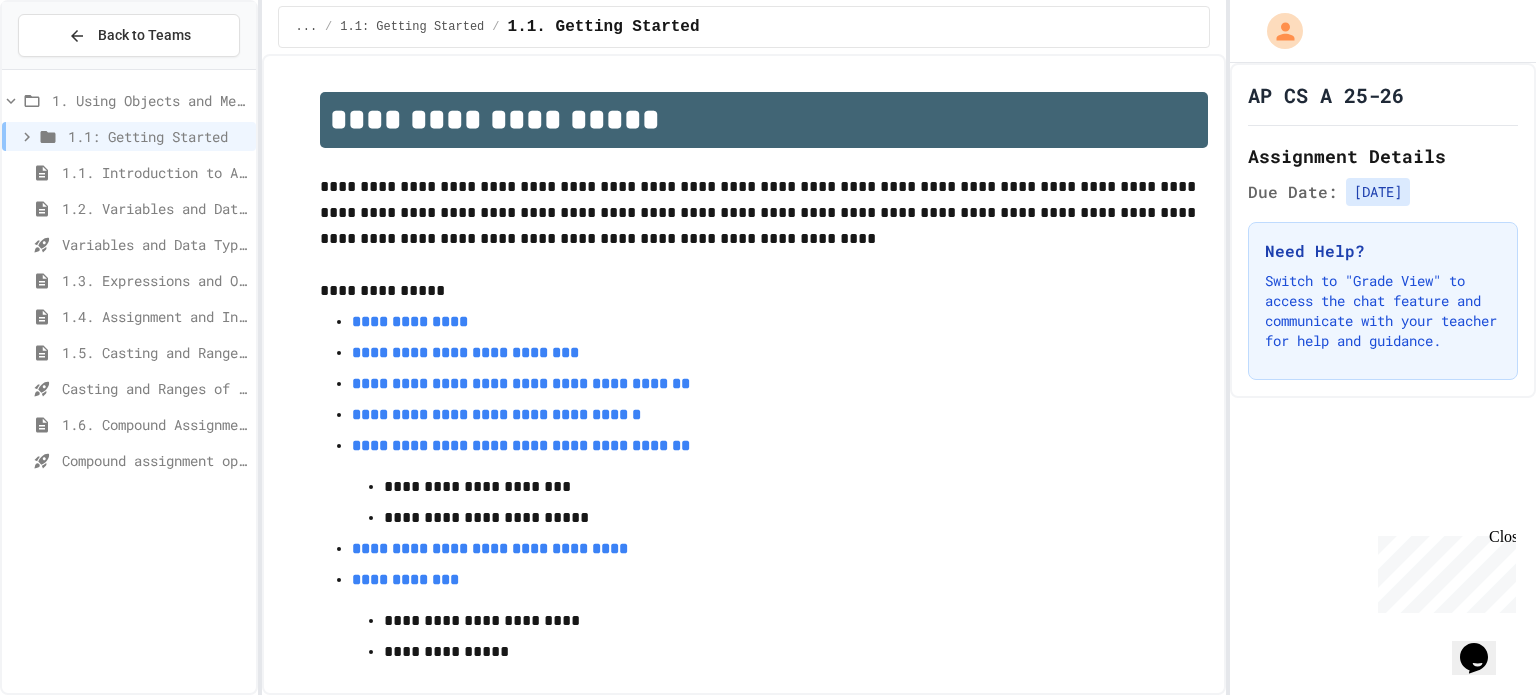 click on "1.1. Introduction to Algorithms, Programming, and Compilers" at bounding box center (129, 172) 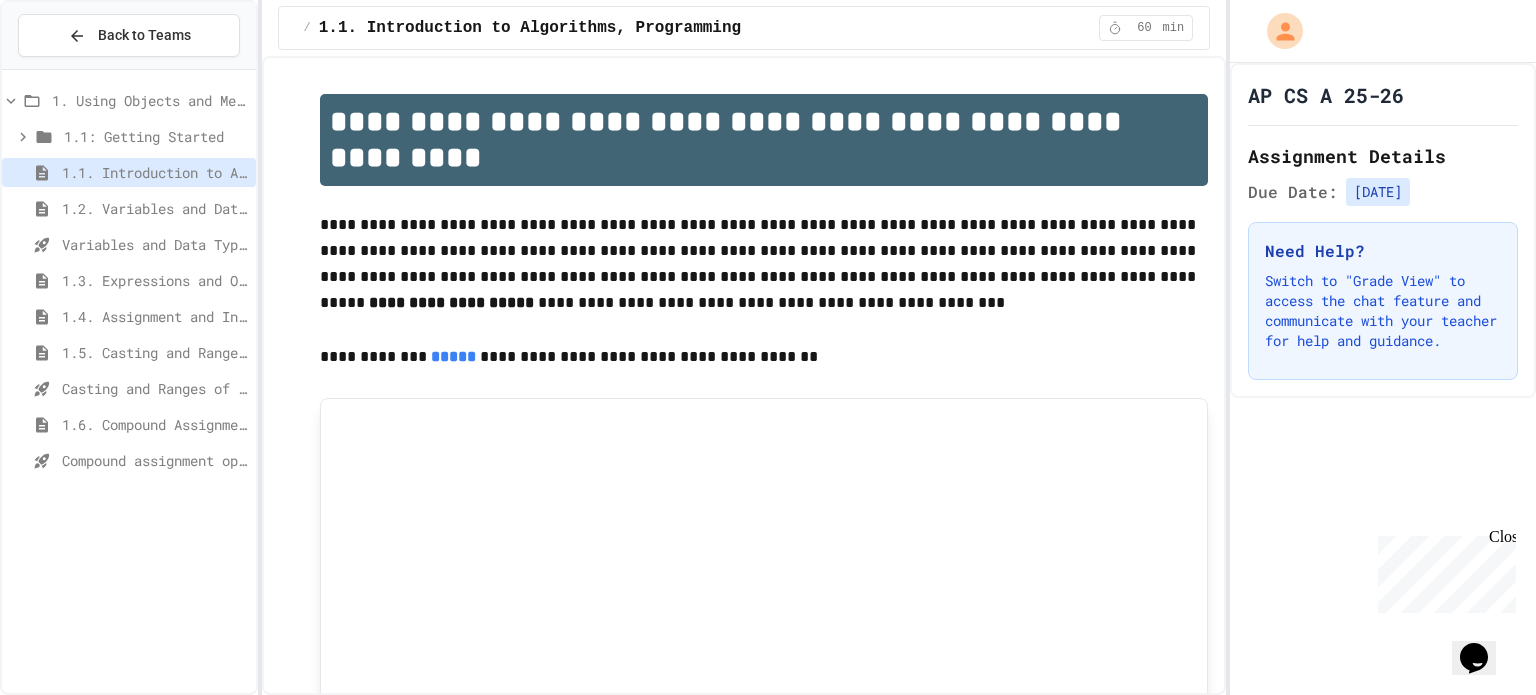 click 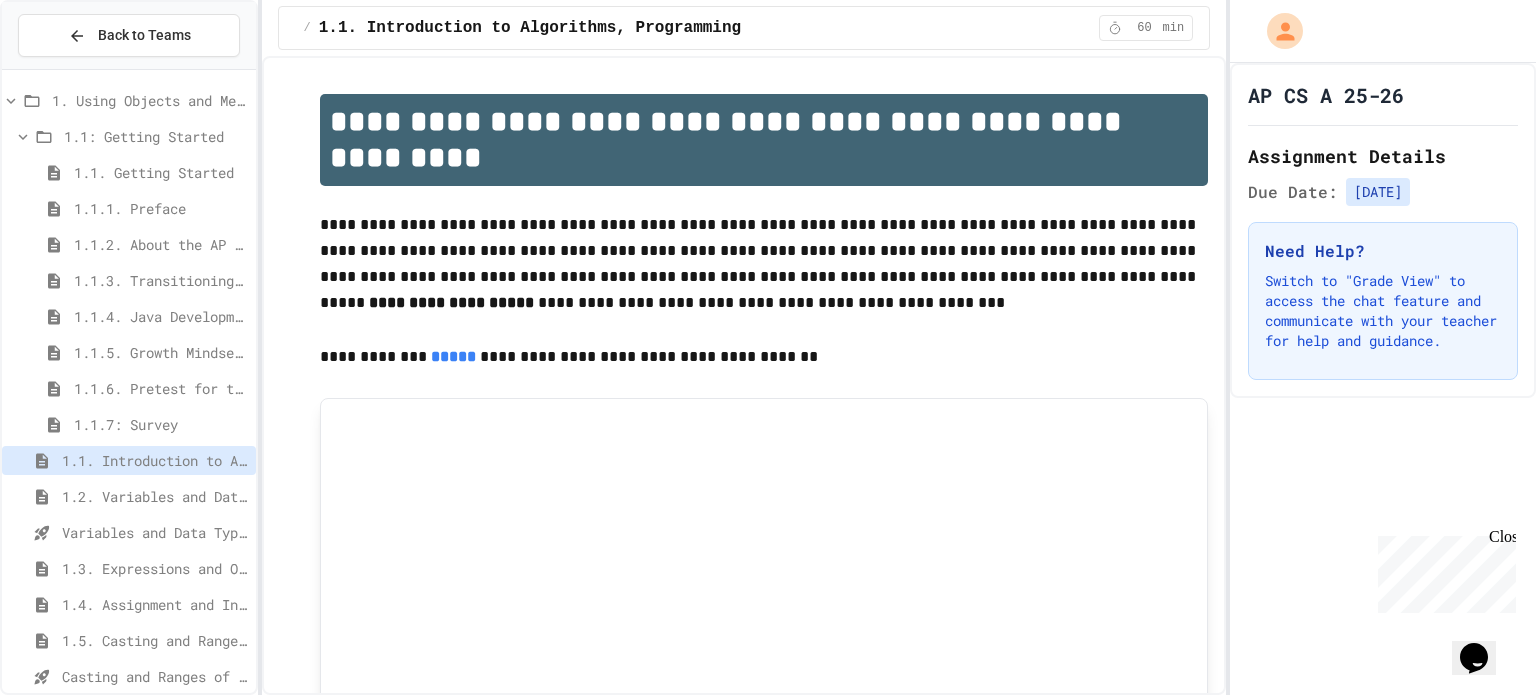 click 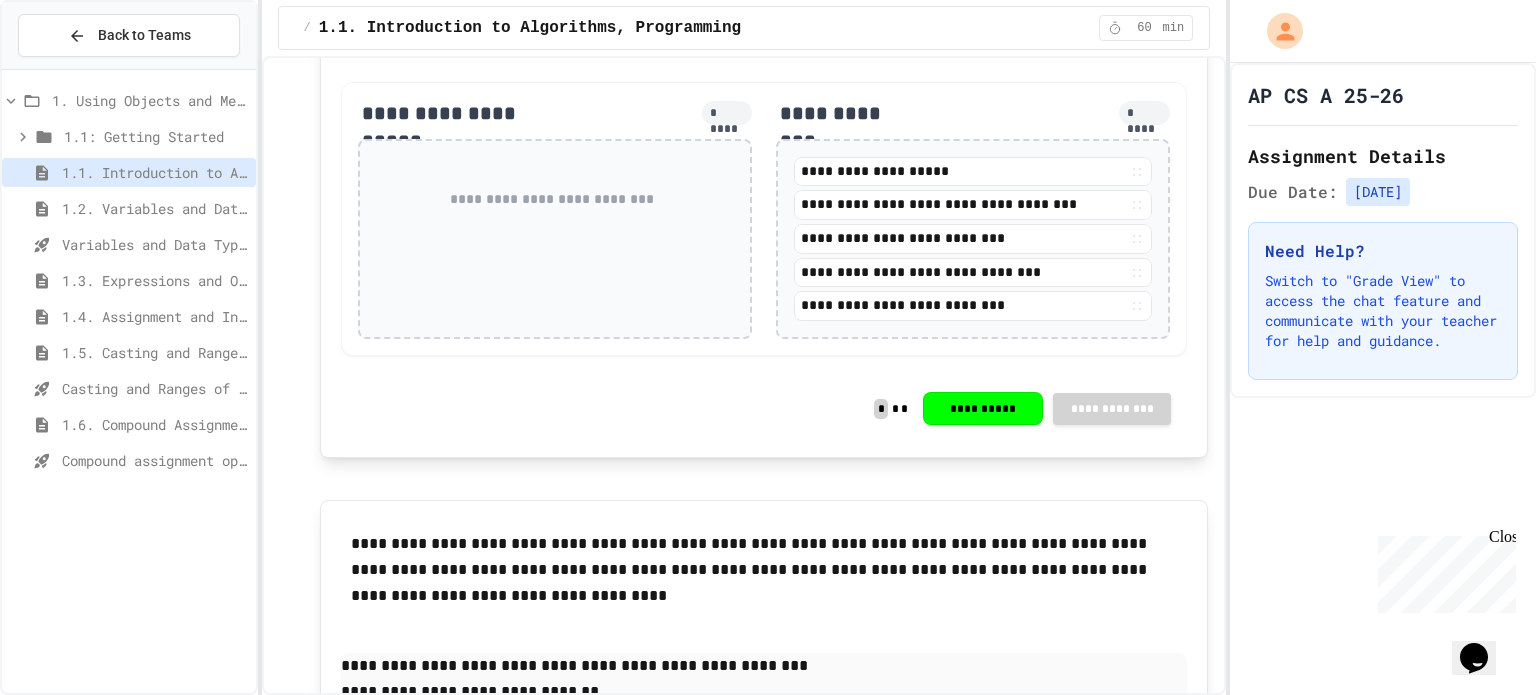 scroll, scrollTop: 1488, scrollLeft: 0, axis: vertical 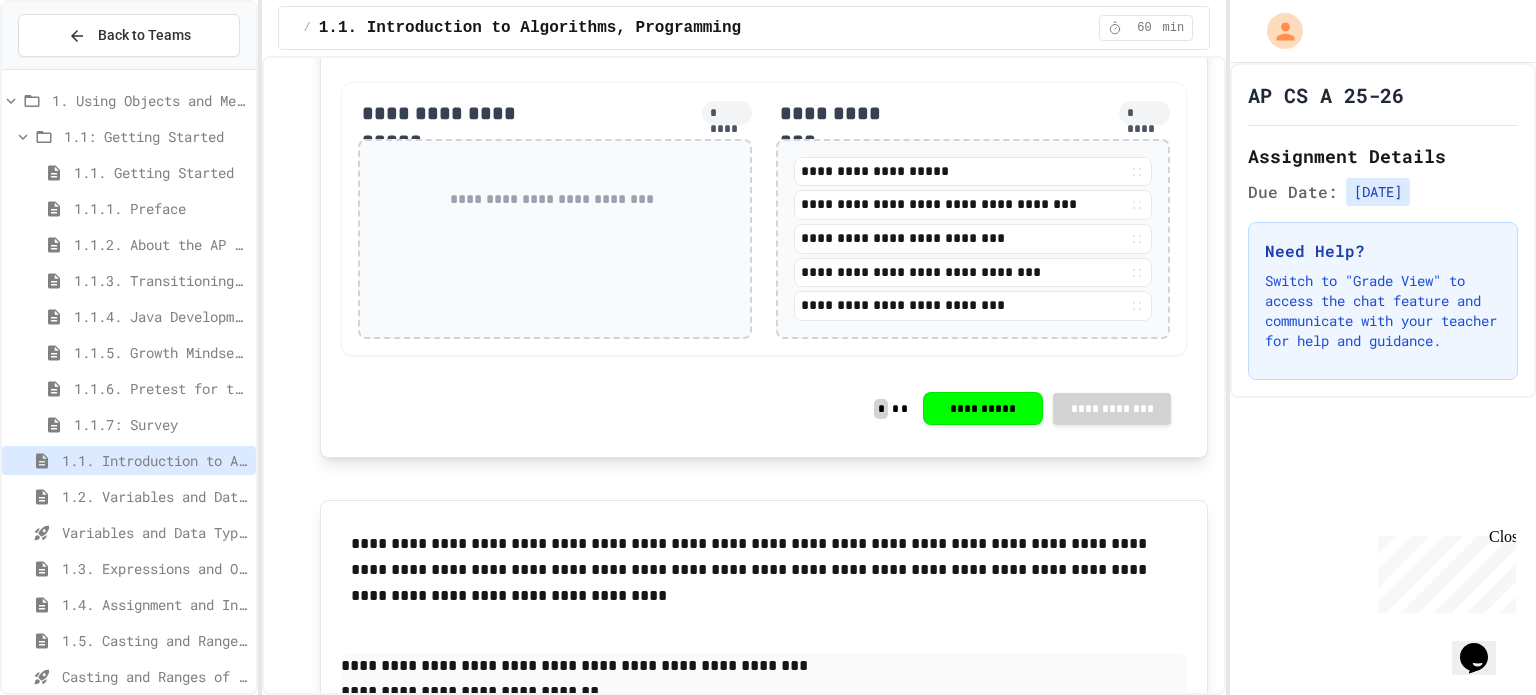 click 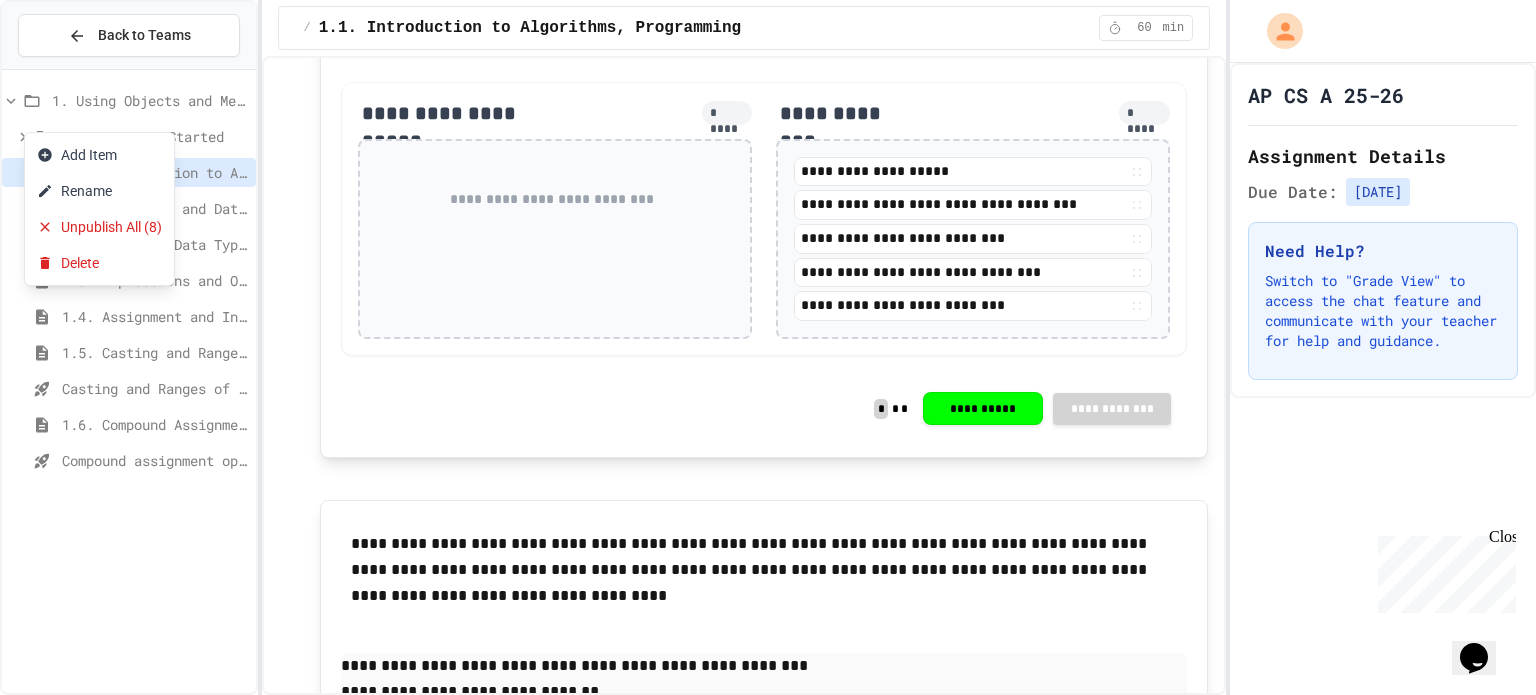 click at bounding box center (768, 347) 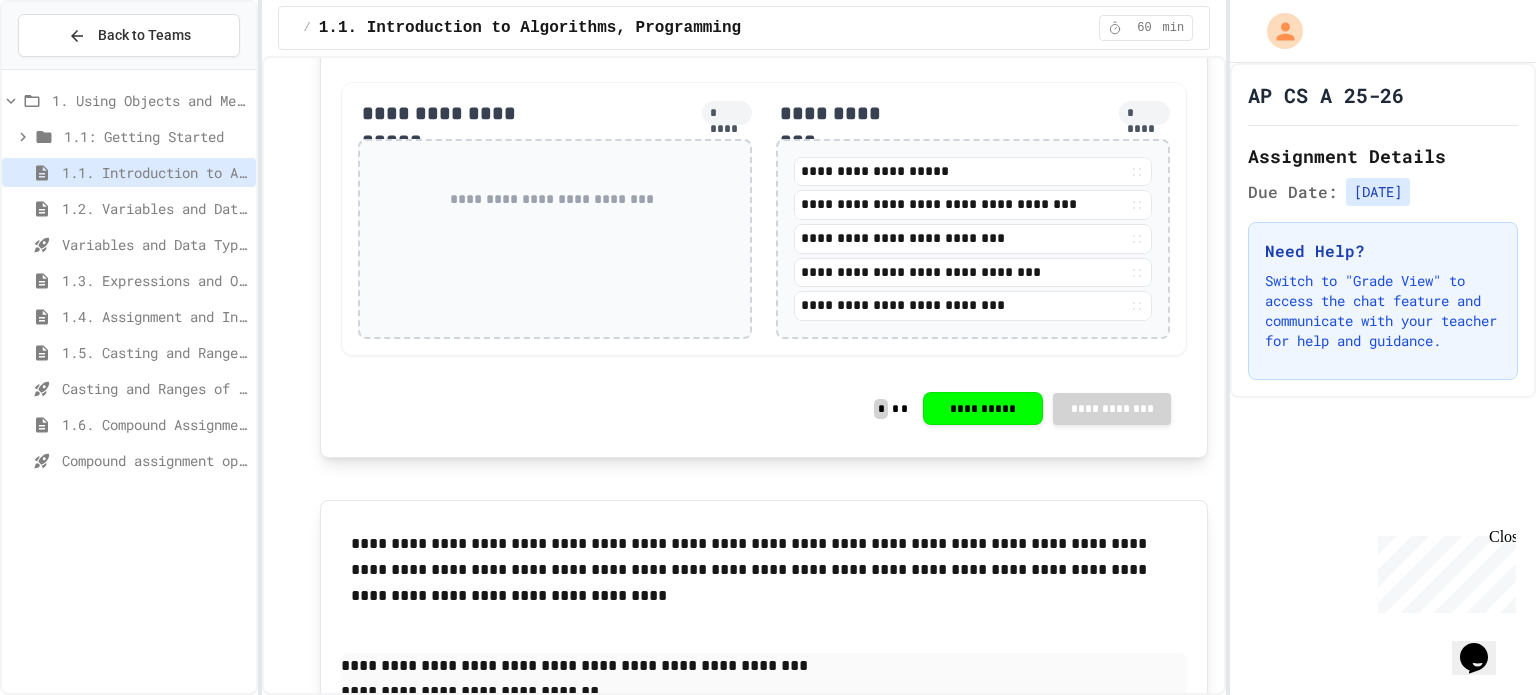 click 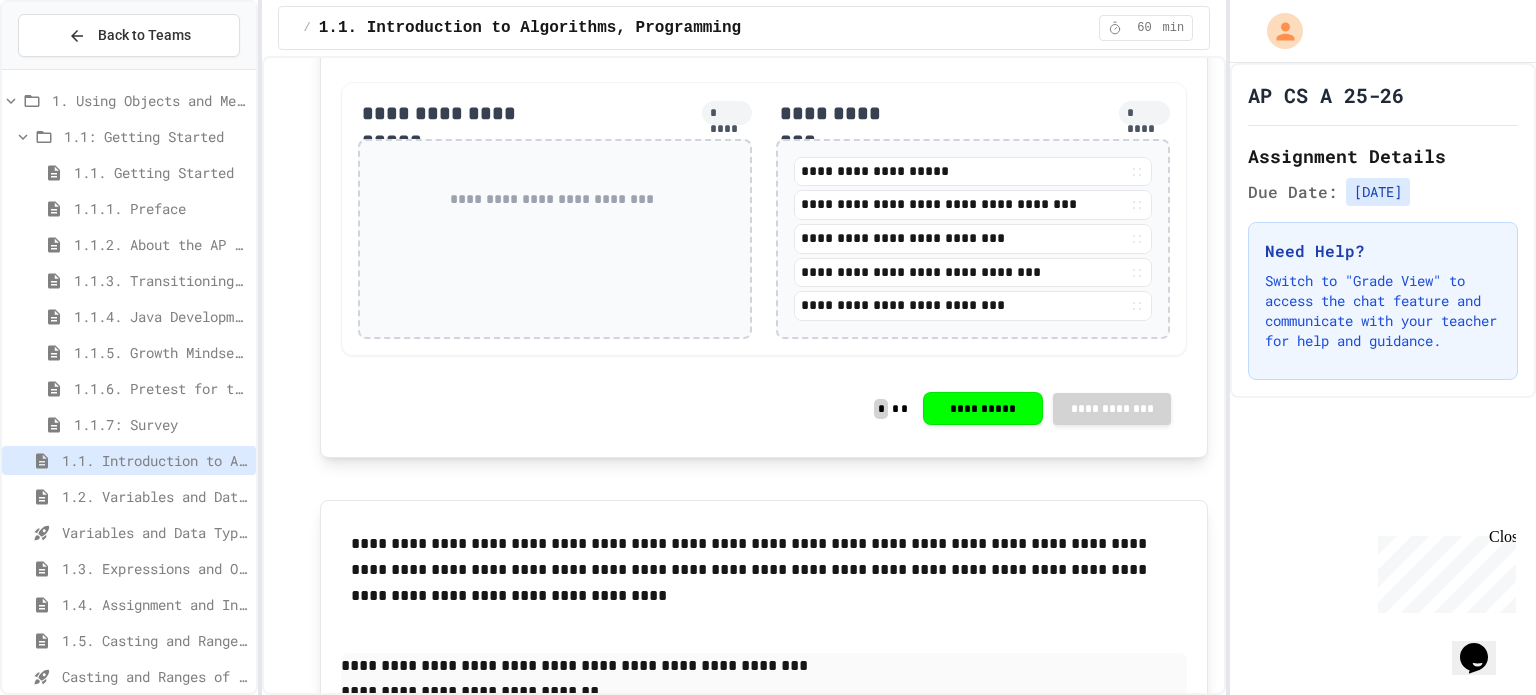 click on "1.1.7: Survey" at bounding box center [161, 424] 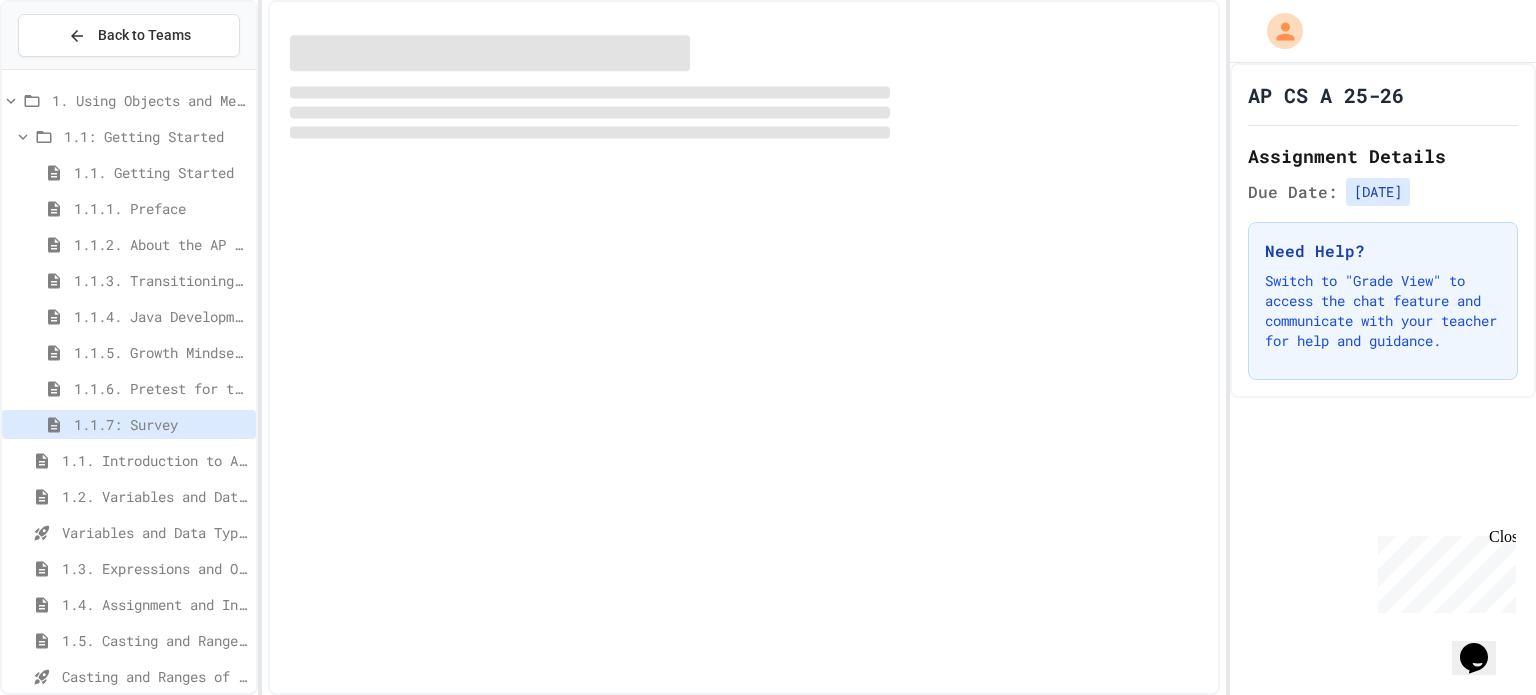 click on "1.1.6. Pretest for the AP CSA Exam" at bounding box center (161, 388) 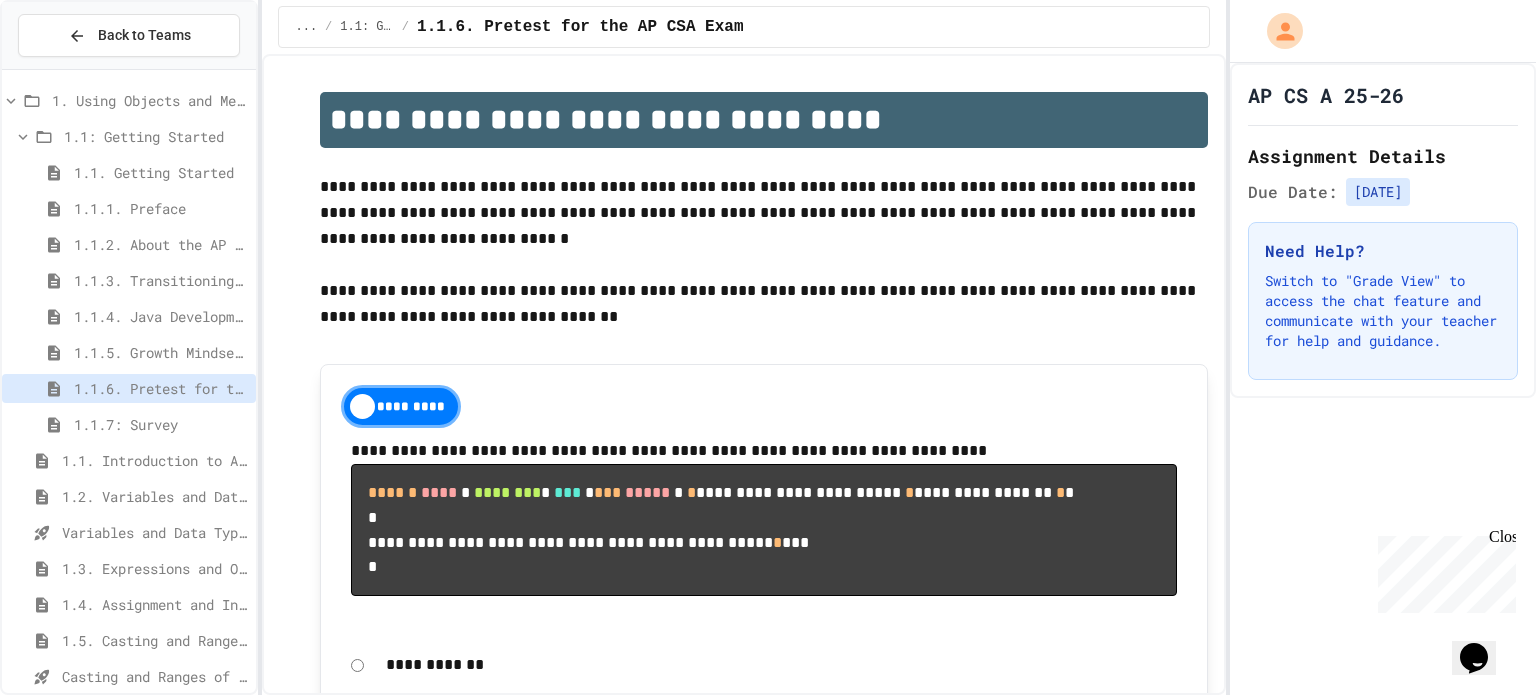 click on "1.1.5. Growth Mindset and Pair Programming" at bounding box center [161, 352] 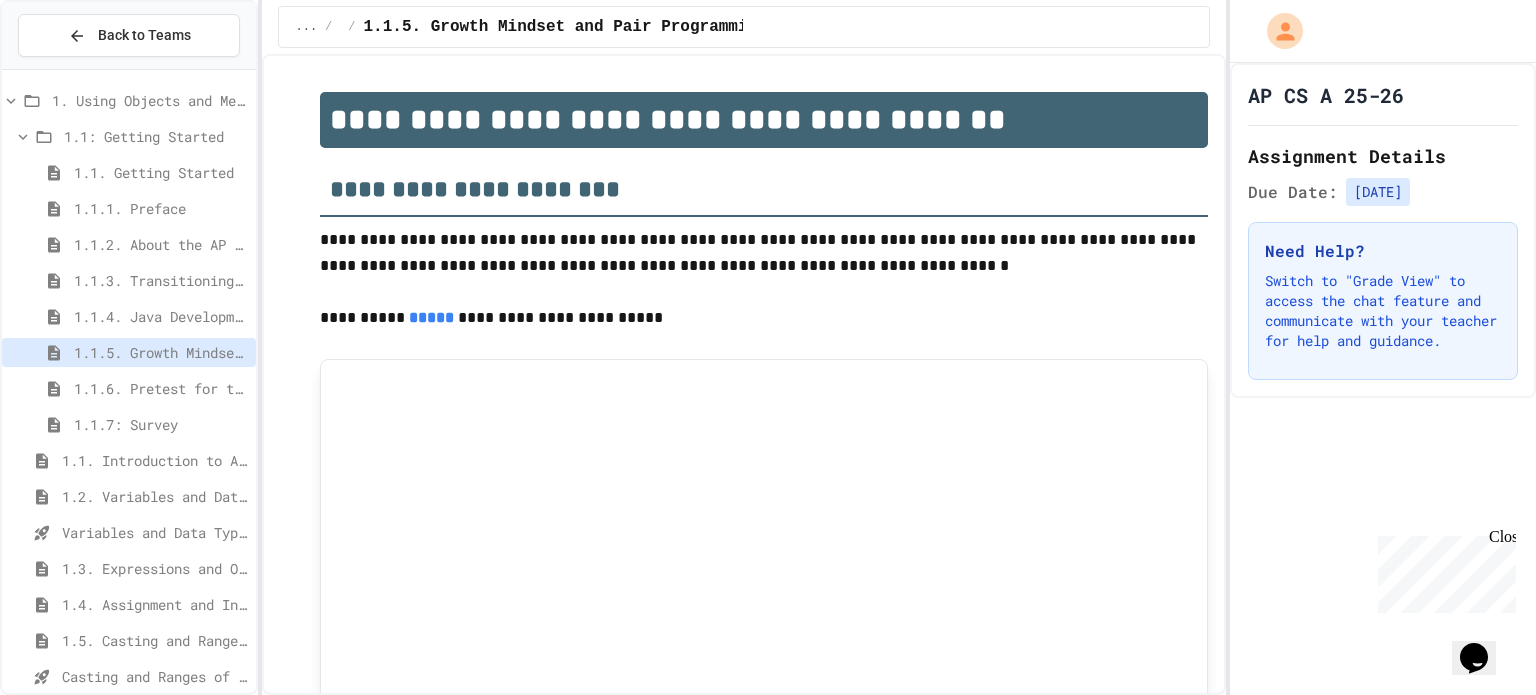 click 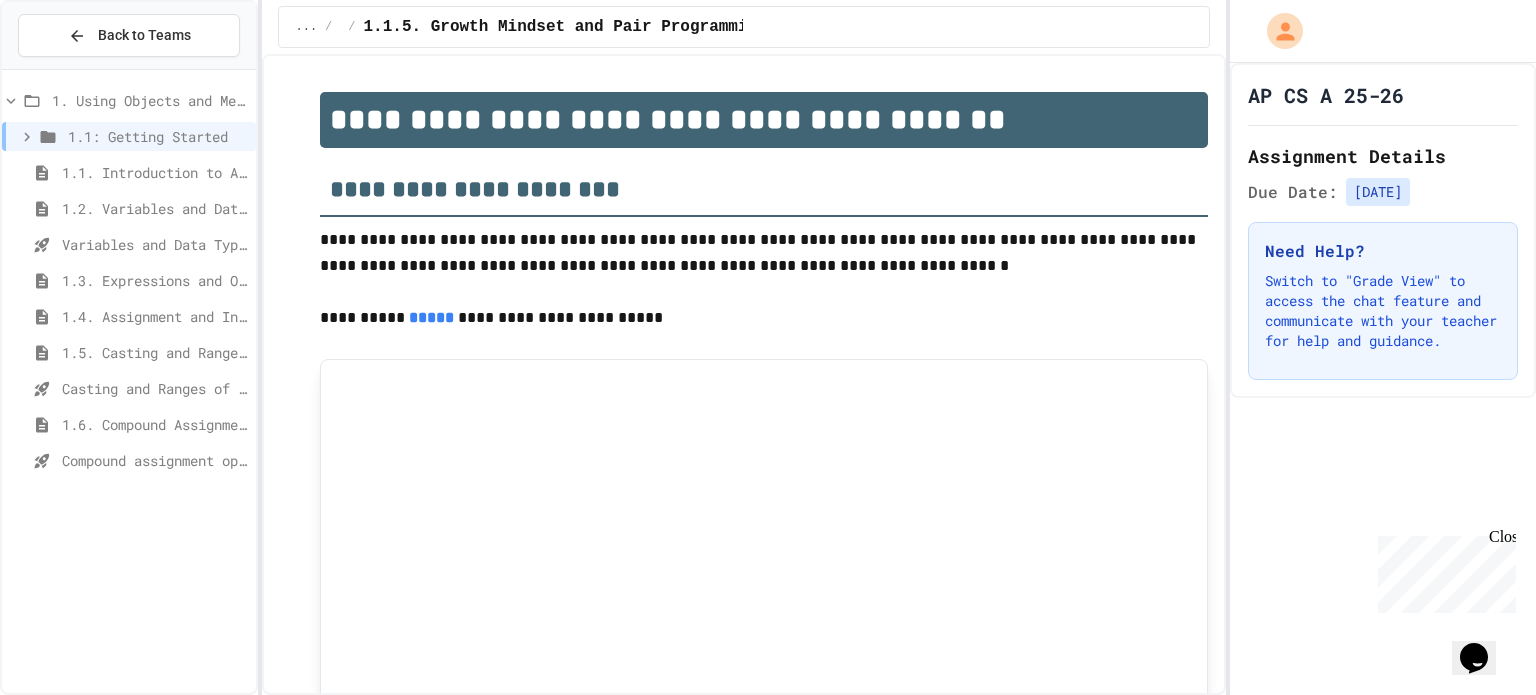 click 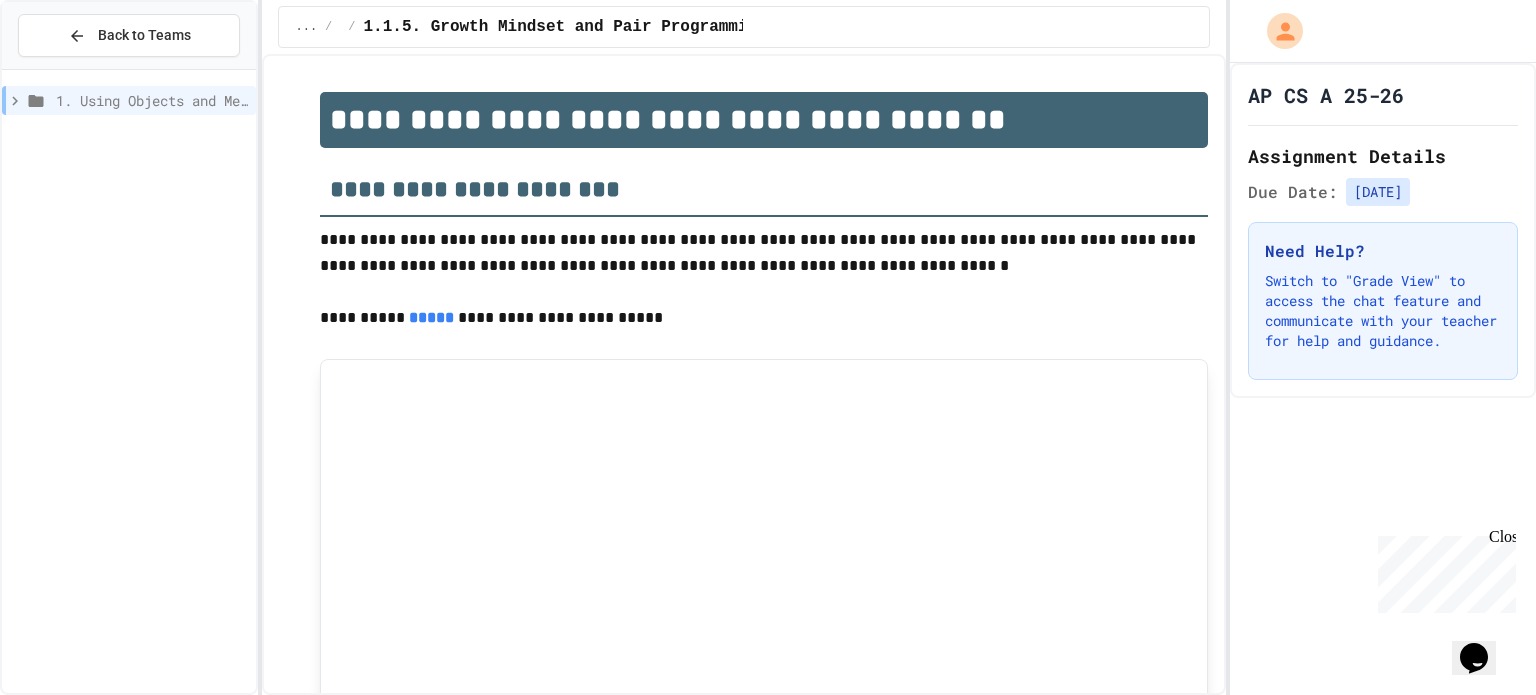 click 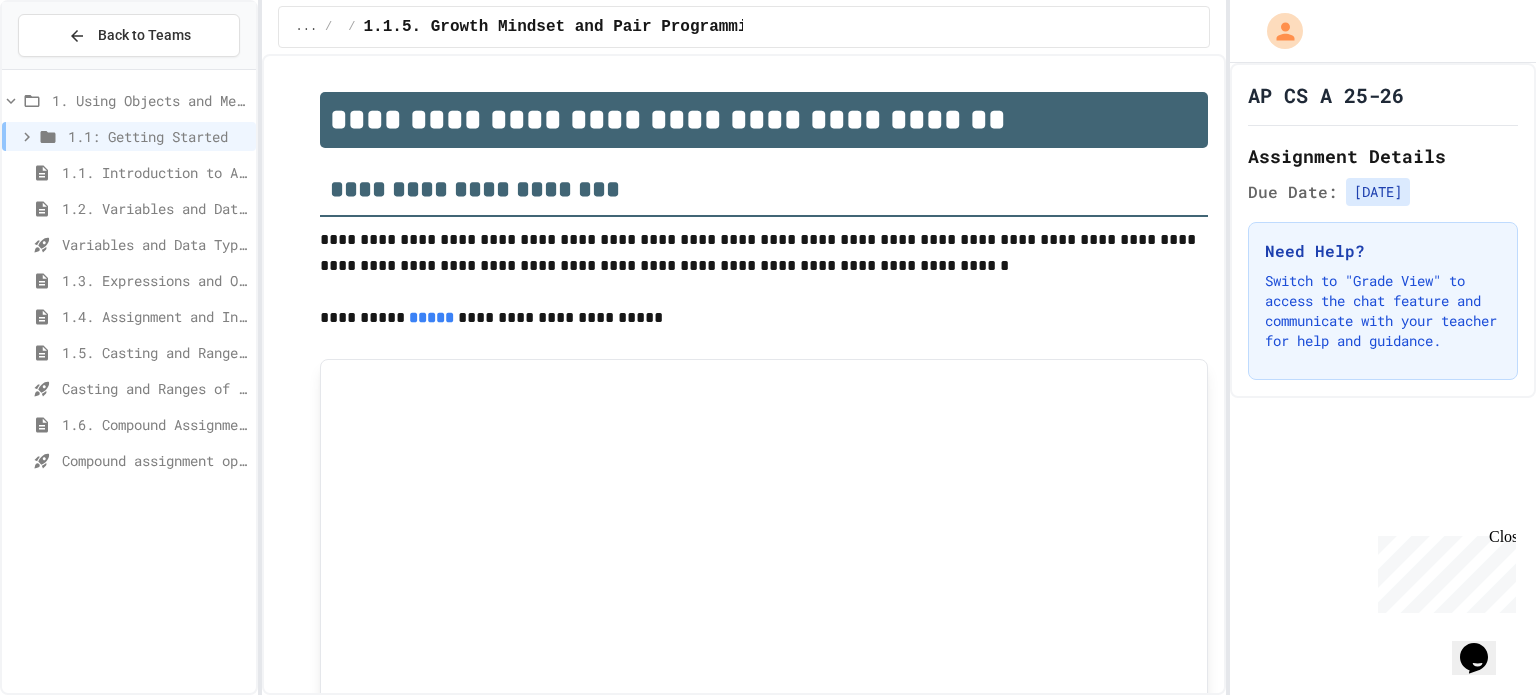 click on "1.1. Introduction to Algorithms, Programming, and Compilers" at bounding box center [129, 172] 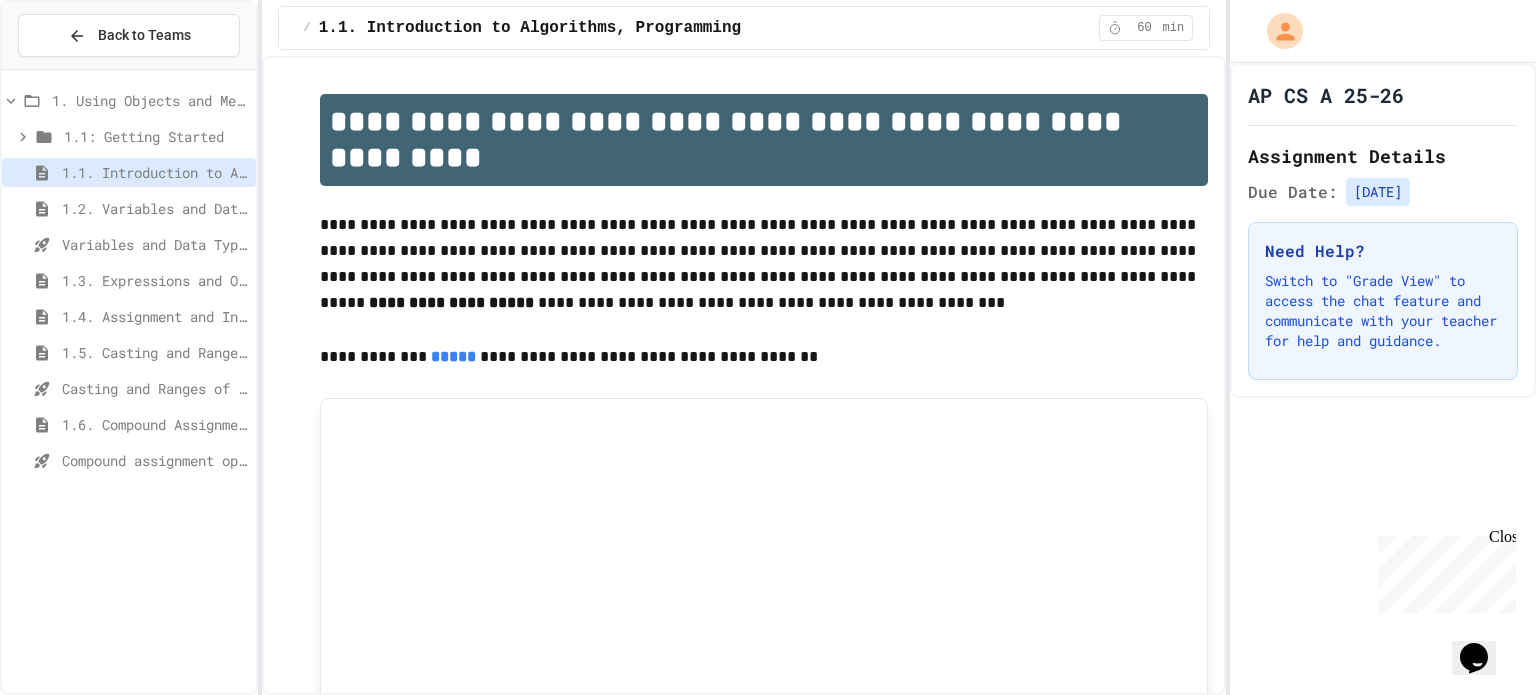 click on "Compound assignment operators - Quiz" at bounding box center (155, 460) 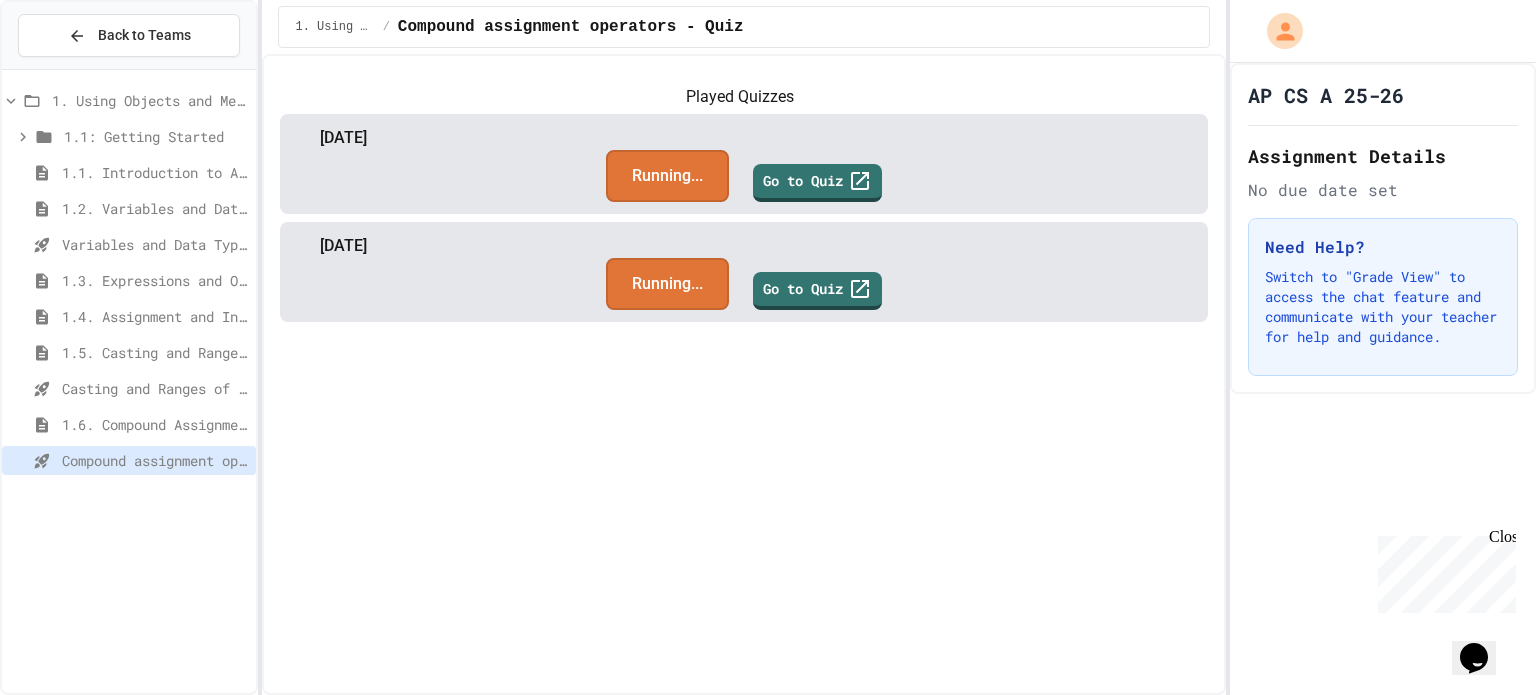 click on "Close" at bounding box center (1501, 540) 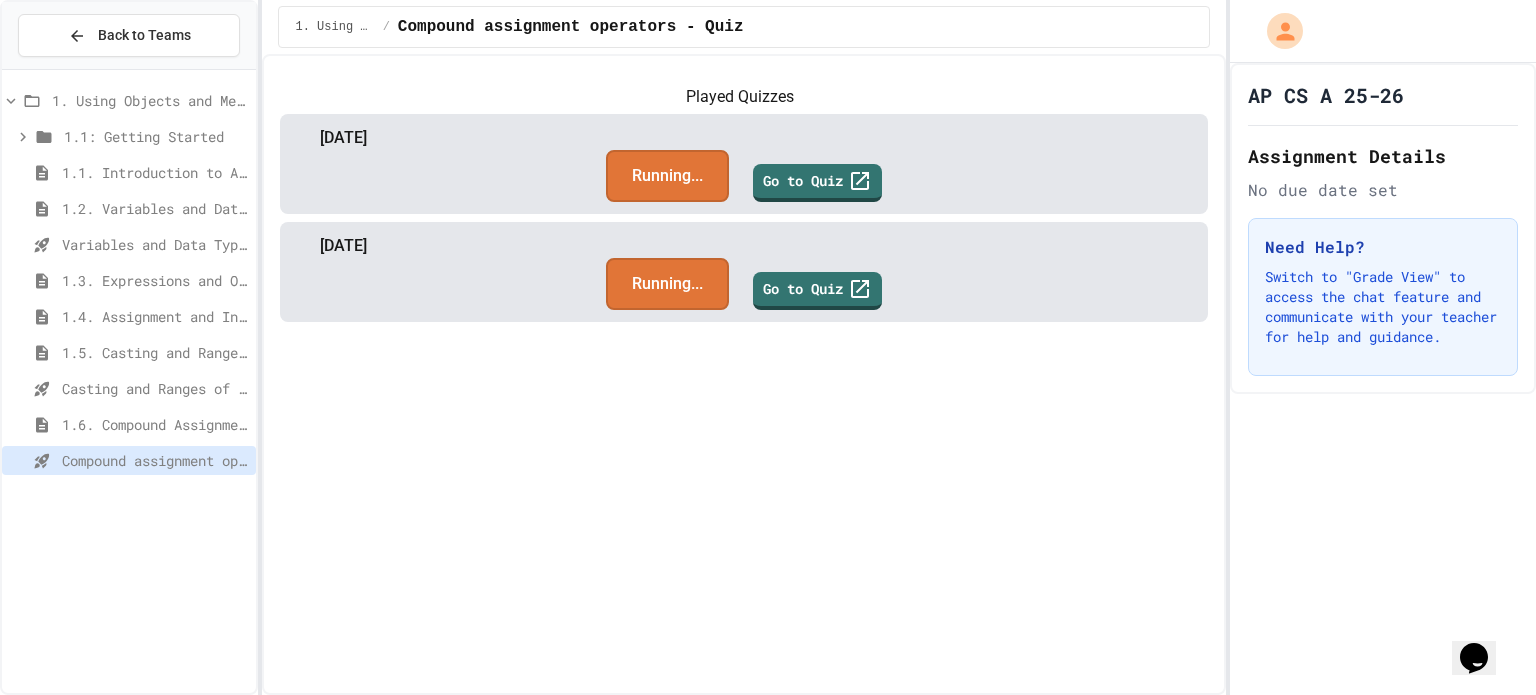 click on "1.1. Introduction to Algorithms, Programming, and Compilers" at bounding box center [155, 172] 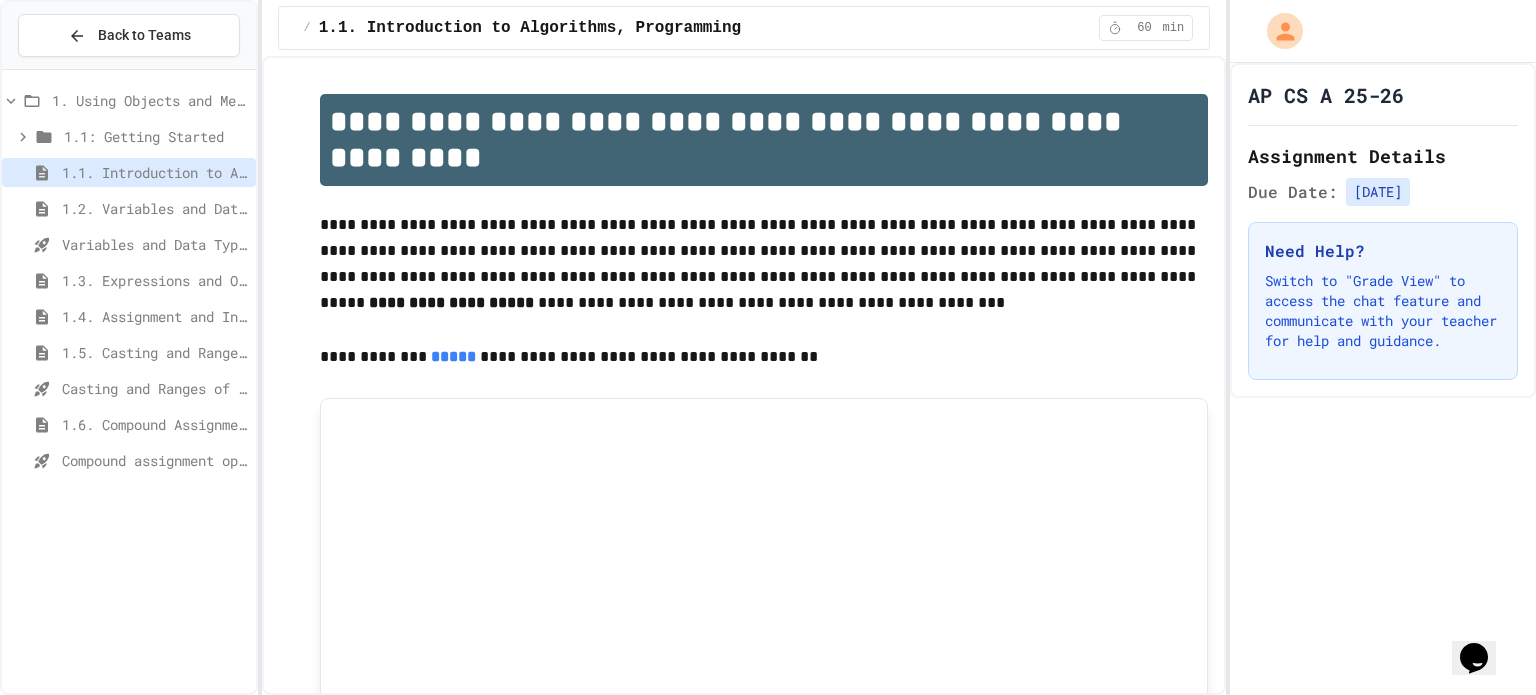 click on "1.6. Compound Assignment Operators" at bounding box center [155, 424] 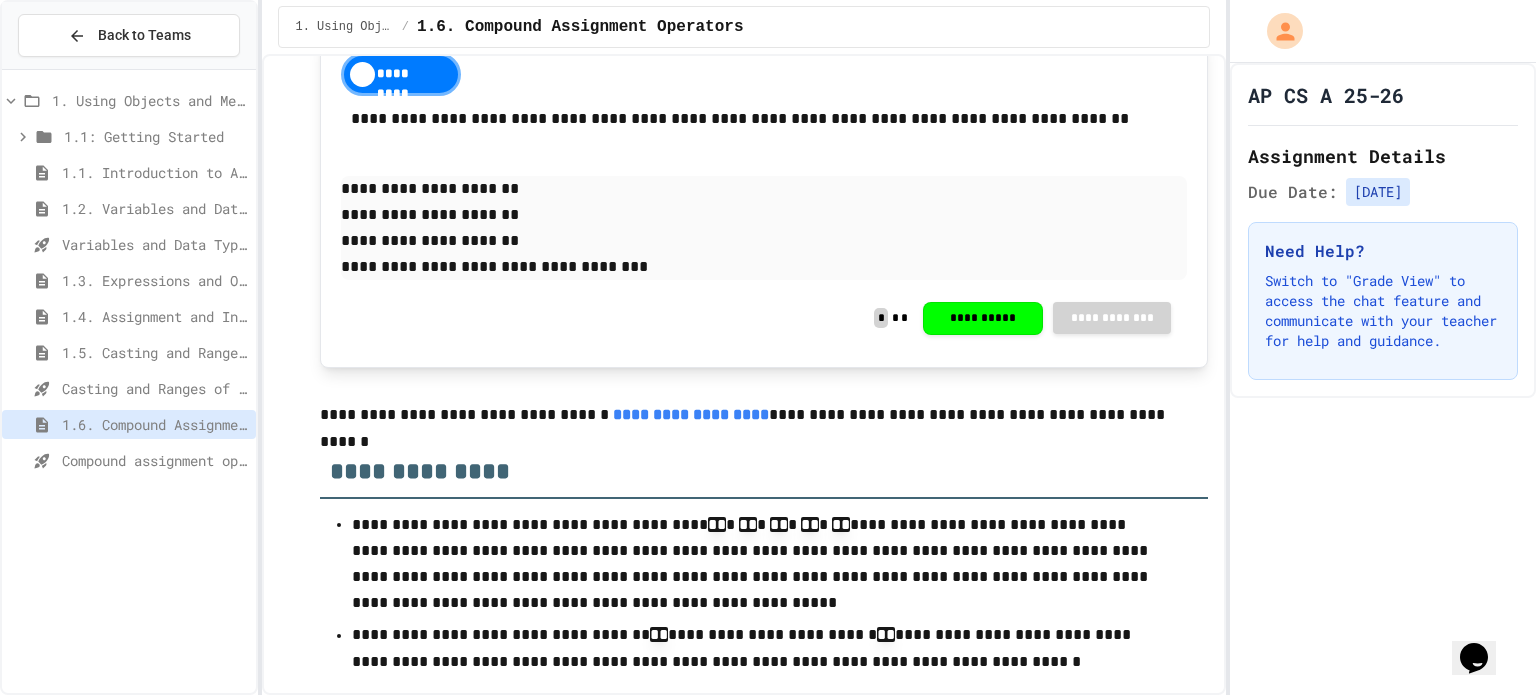 scroll, scrollTop: 5354, scrollLeft: 0, axis: vertical 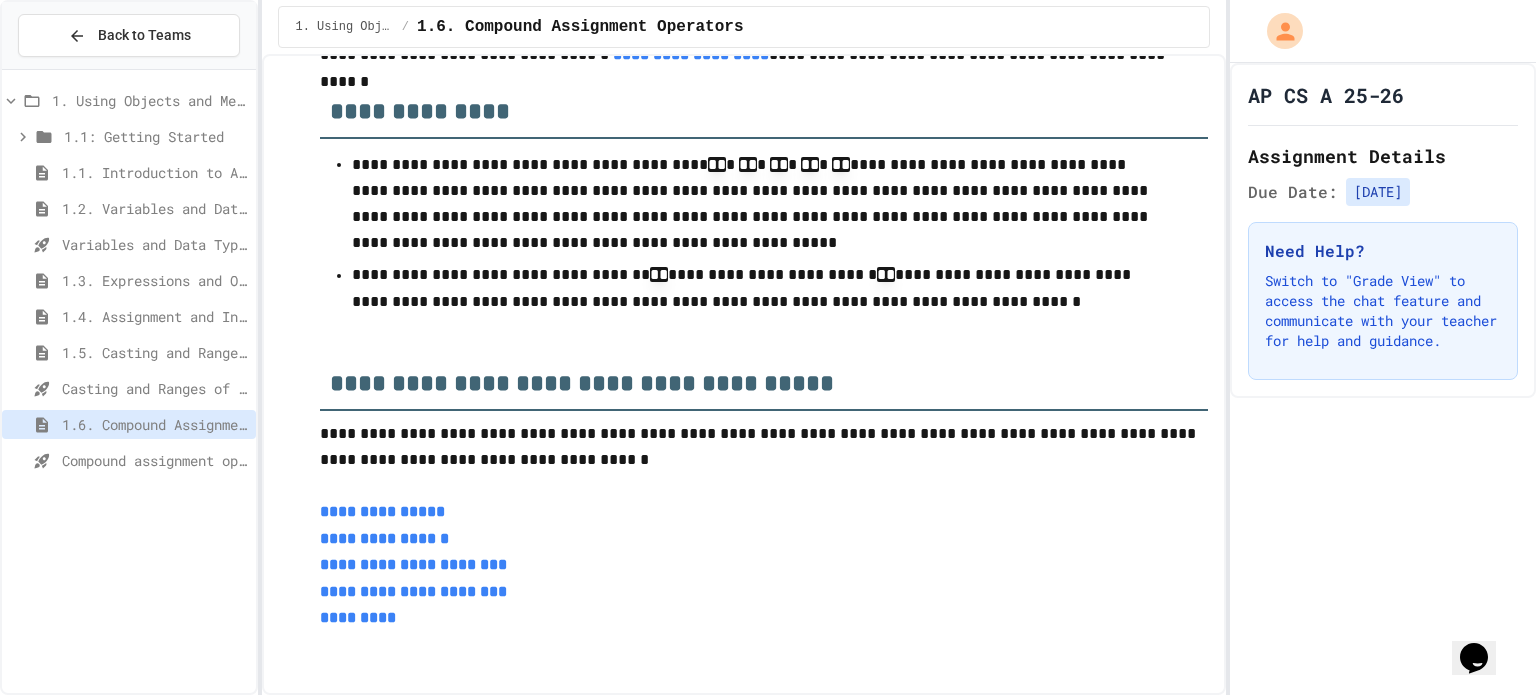 click on "Compound assignment operators - Quiz" at bounding box center [155, 460] 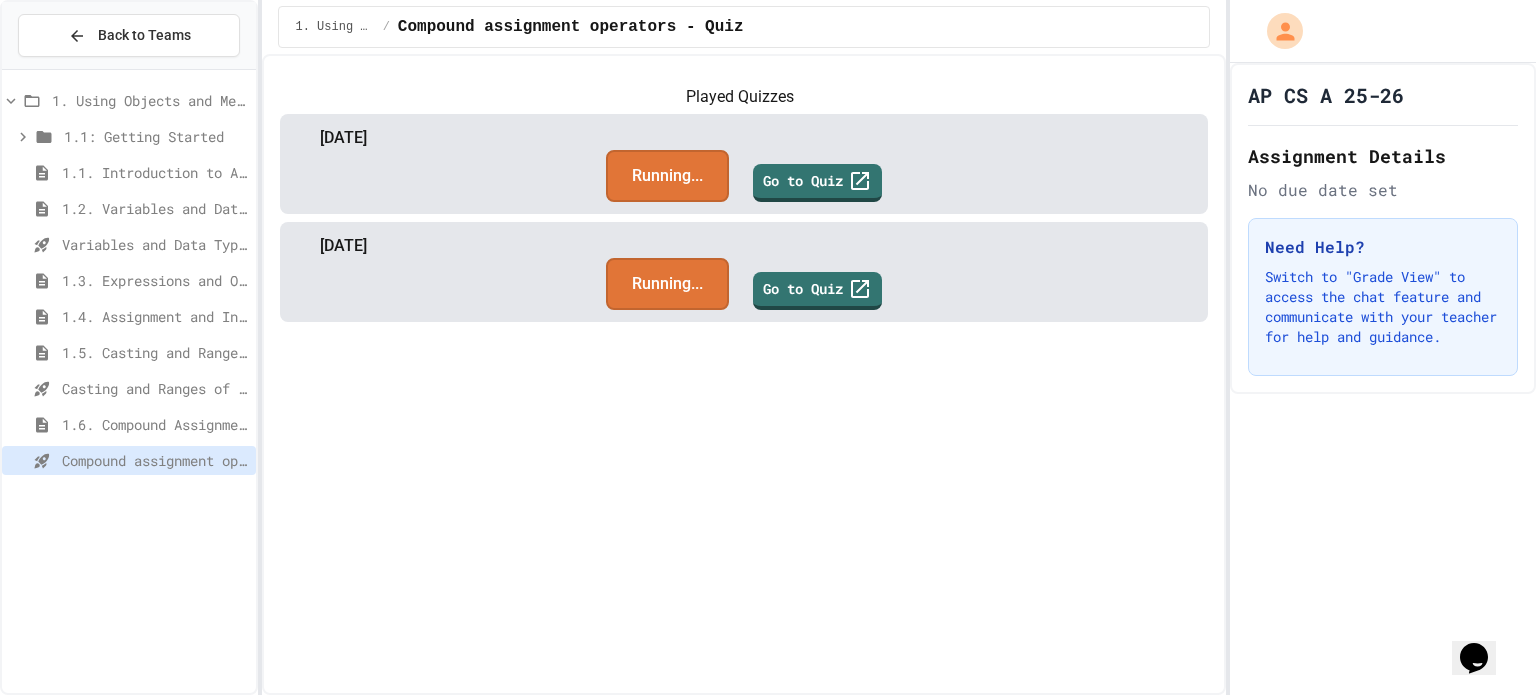 click 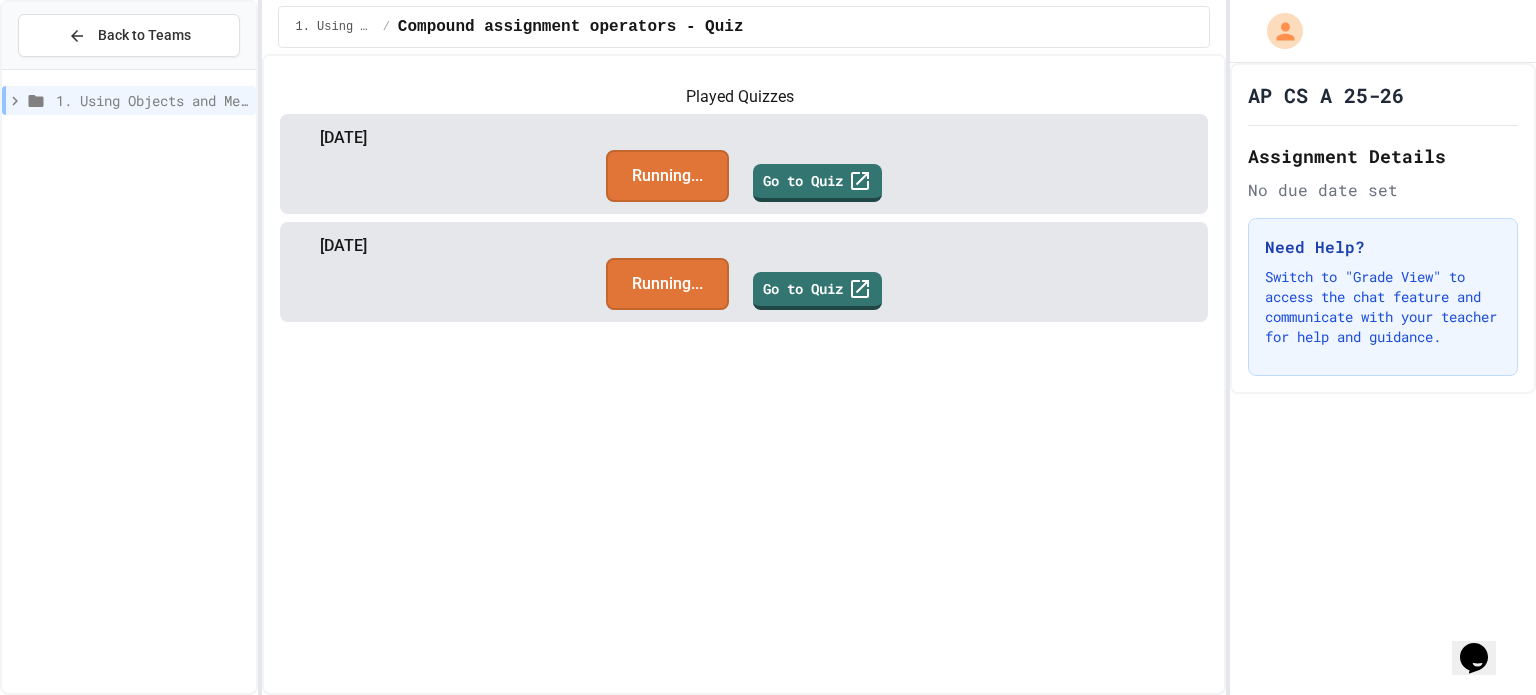 click 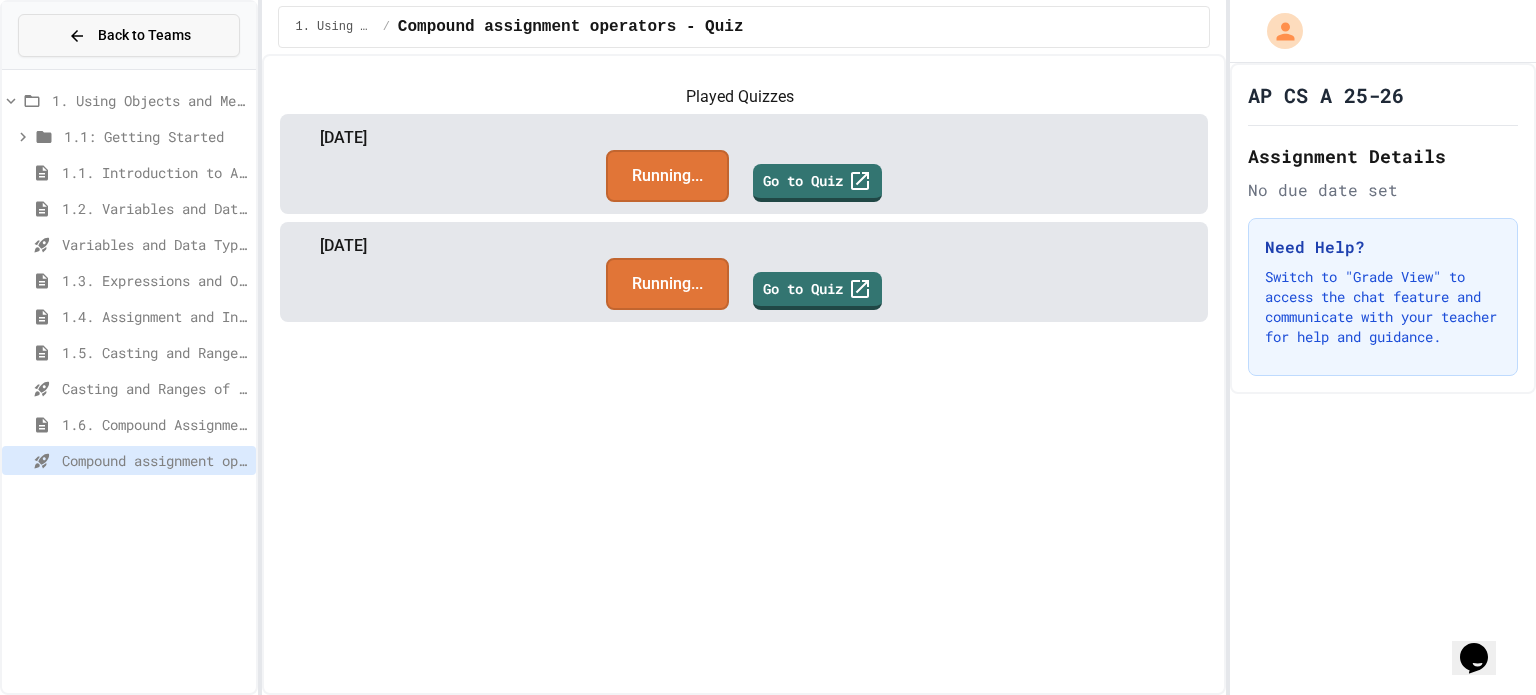 click on "Back to Teams" at bounding box center (129, 35) 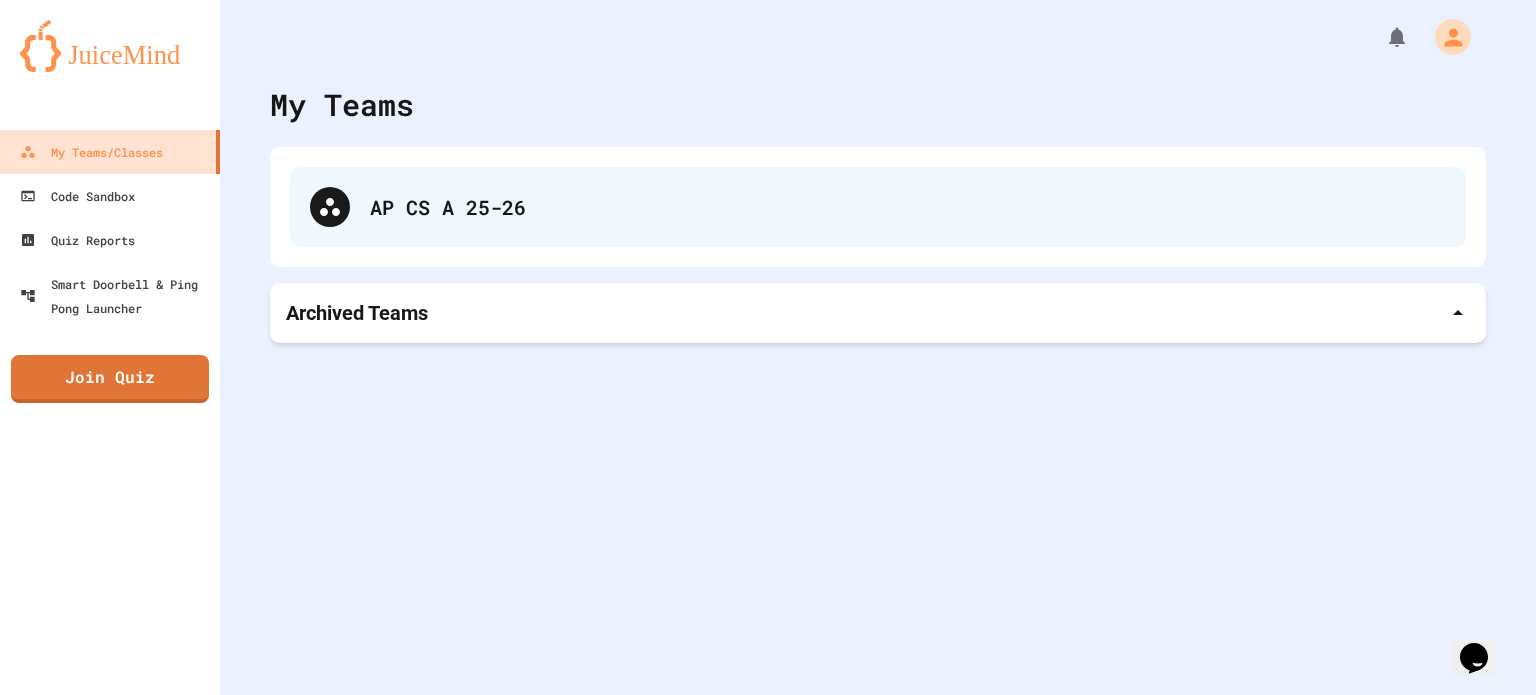 click on "AP CS A 25-26" at bounding box center (908, 207) 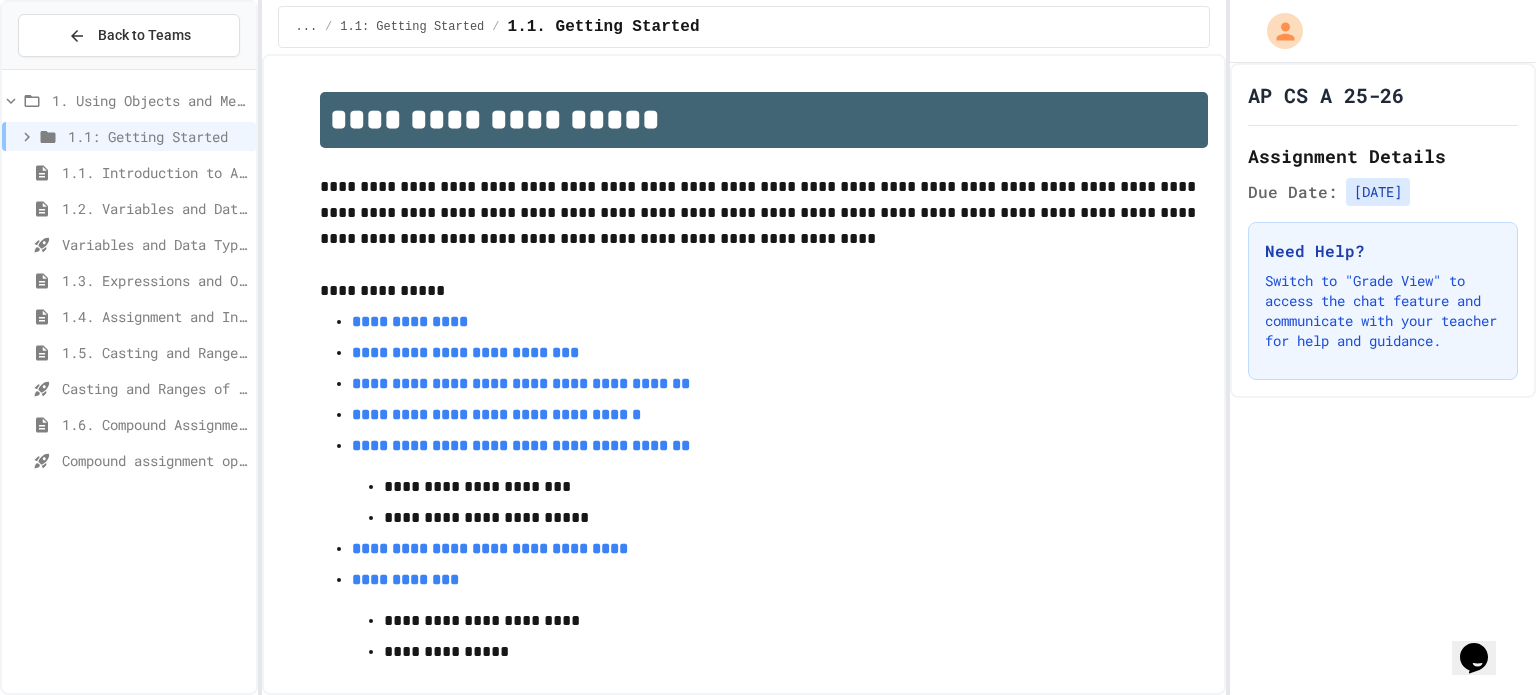 click 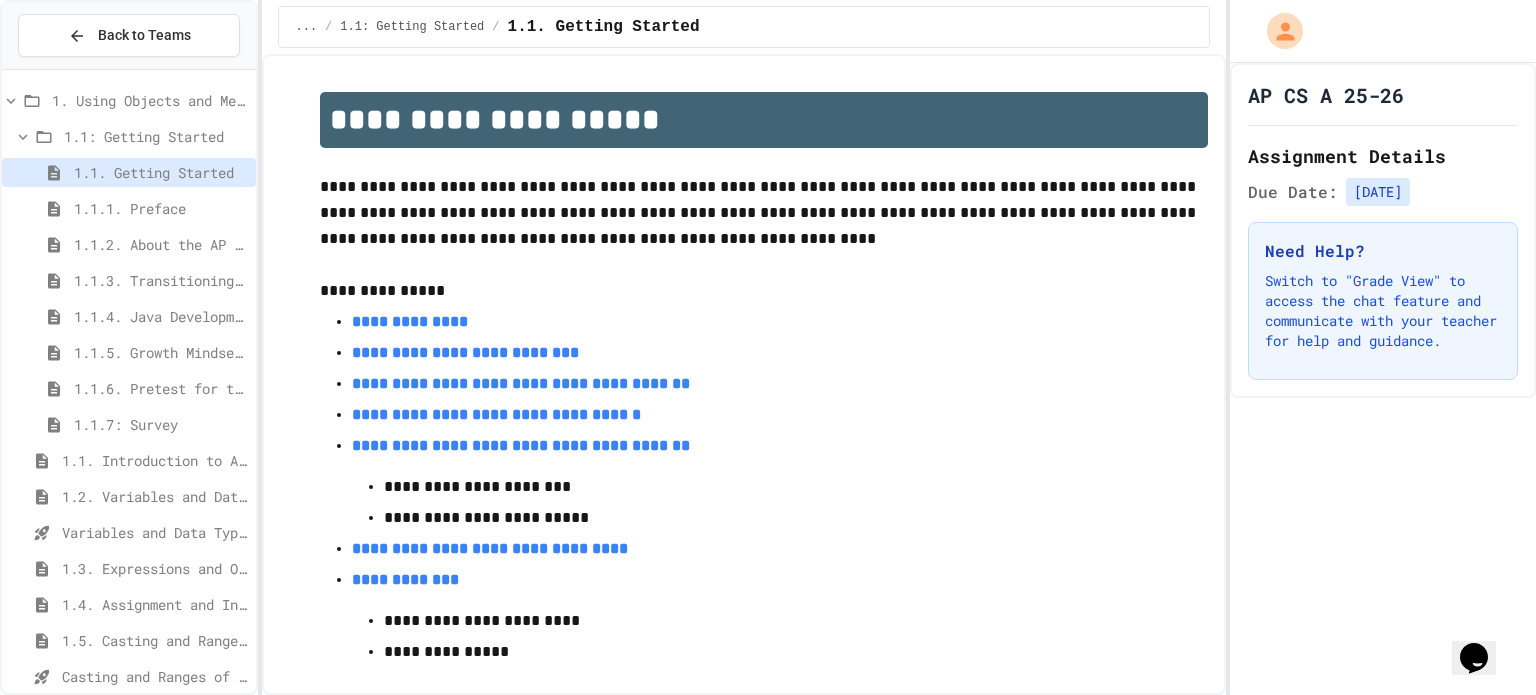 scroll, scrollTop: 91, scrollLeft: 0, axis: vertical 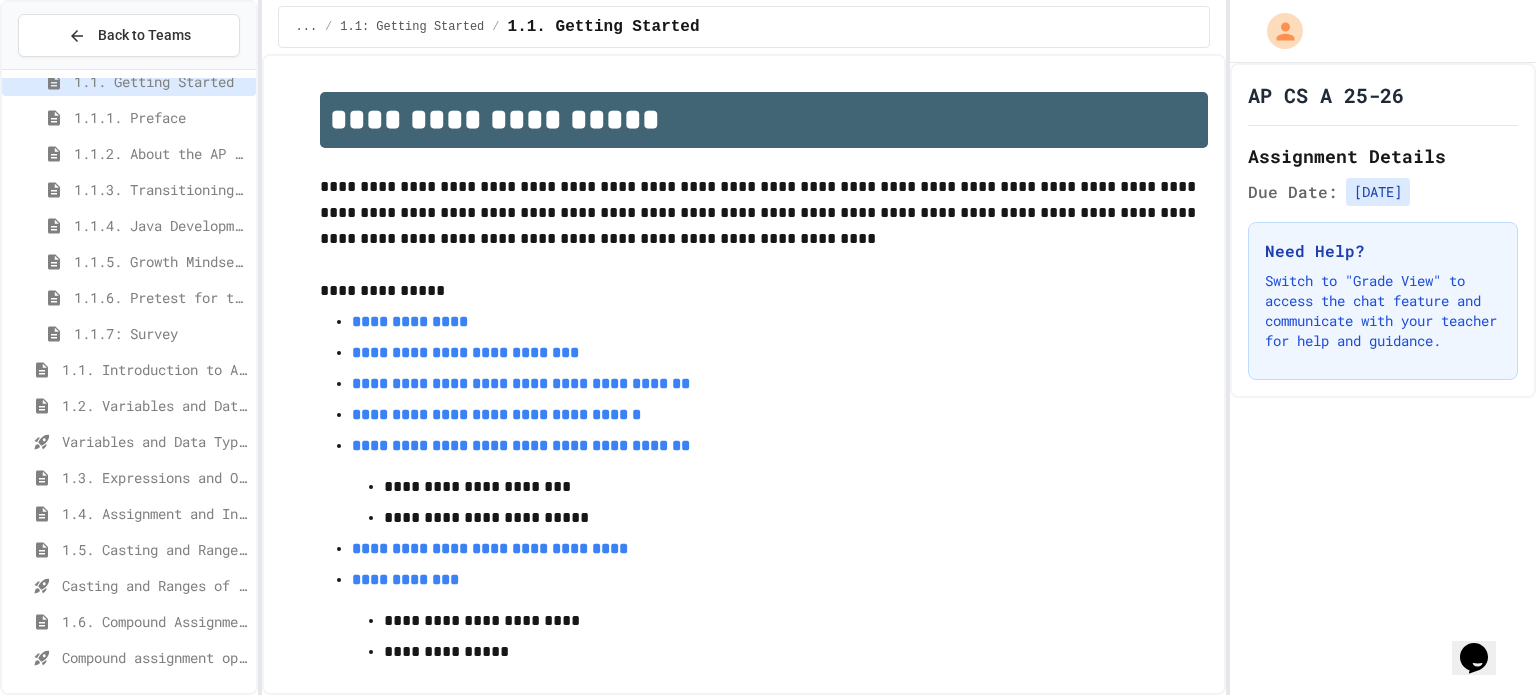click on "Compound assignment operators - Quiz" at bounding box center (155, 657) 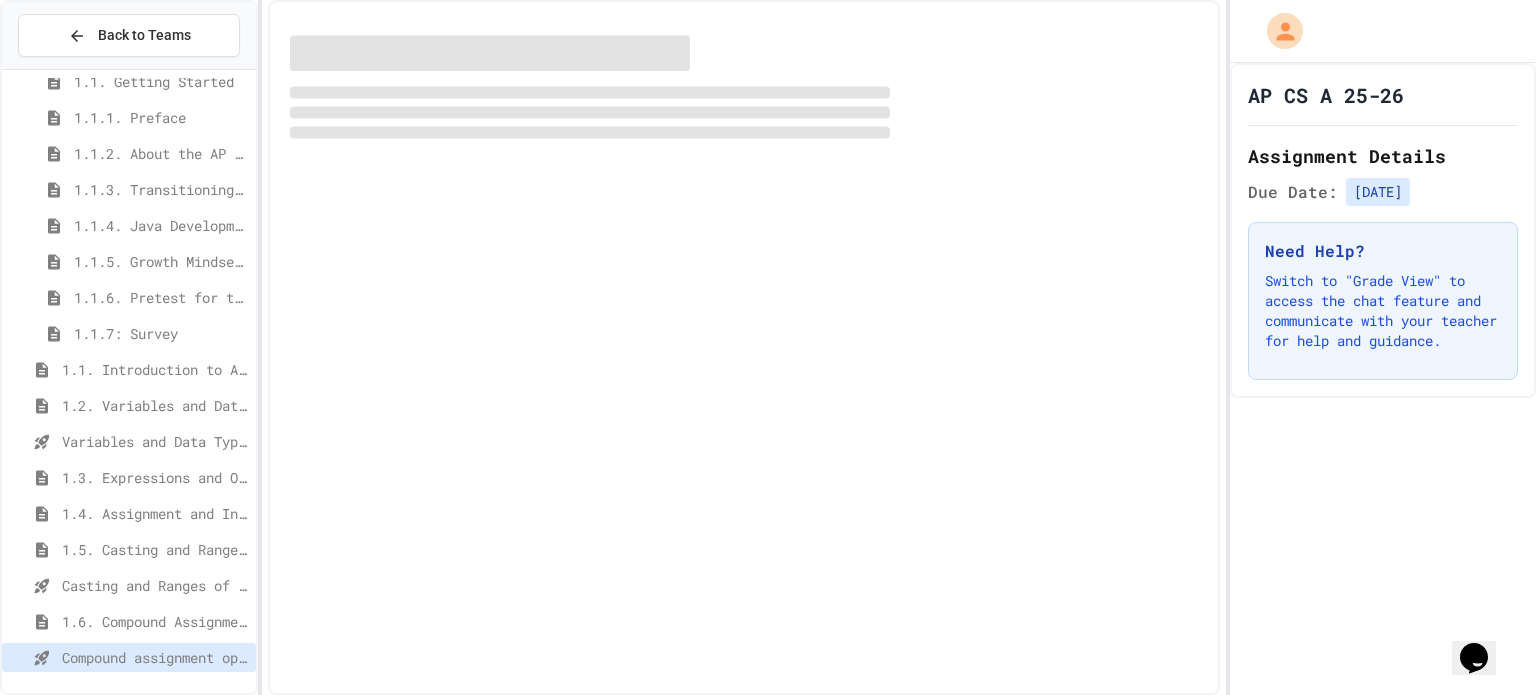 scroll, scrollTop: 75, scrollLeft: 0, axis: vertical 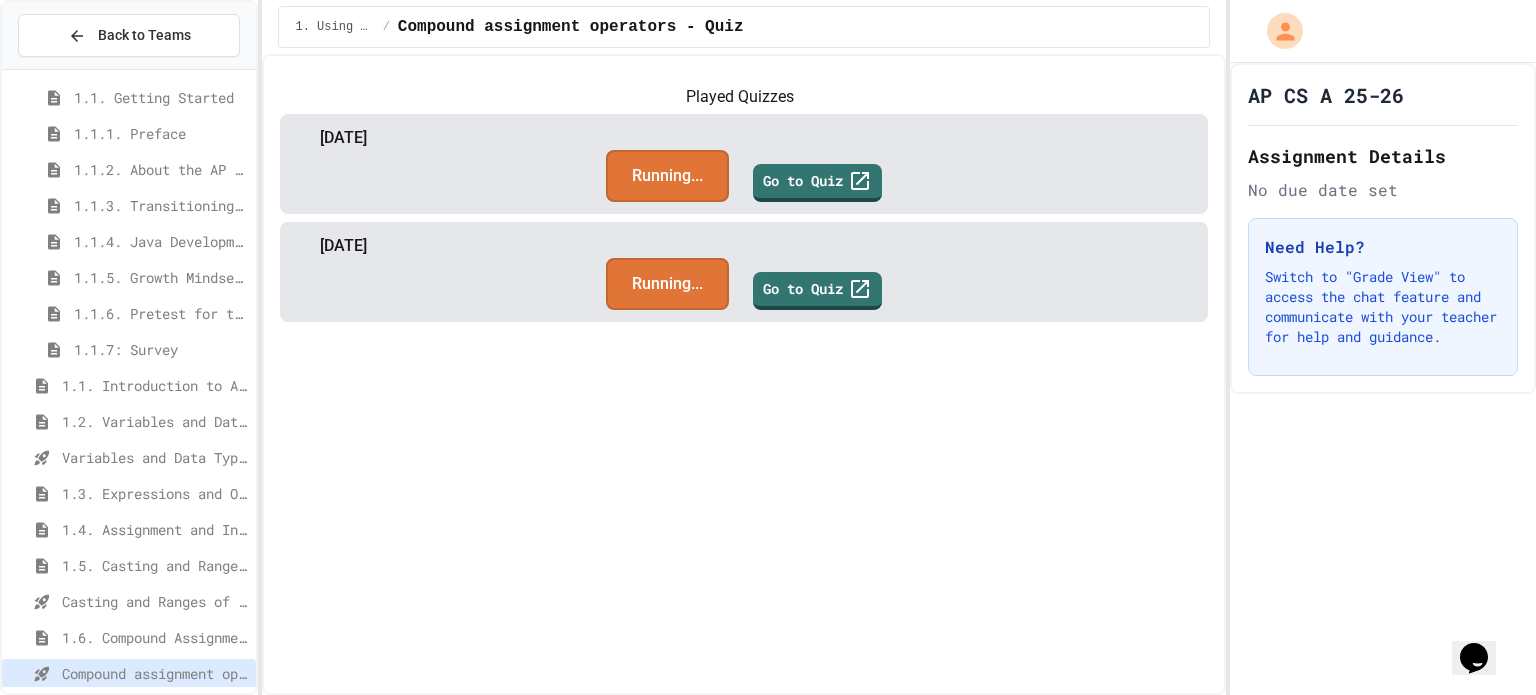 click on "Casting and Ranges of variables - Quiz" at bounding box center [155, 601] 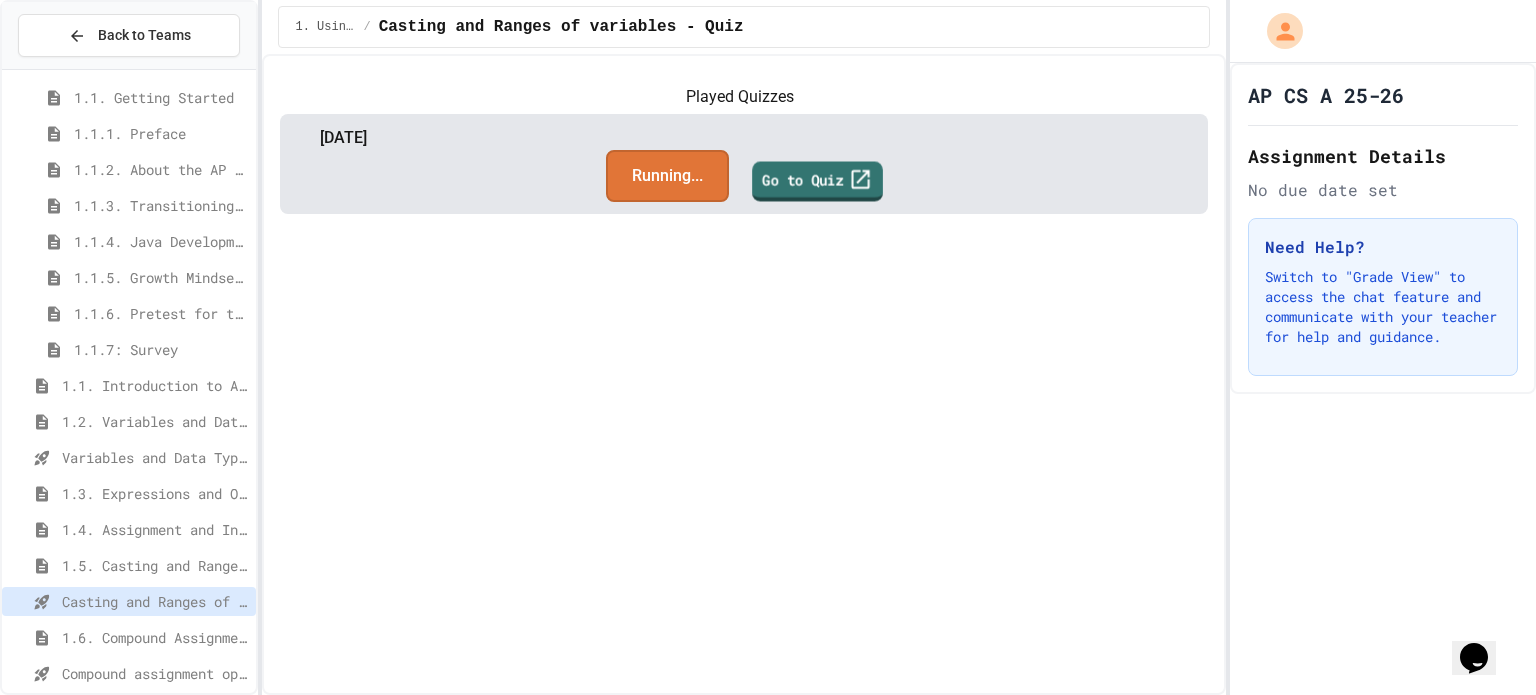 click on "Go to Quiz" at bounding box center [817, 181] 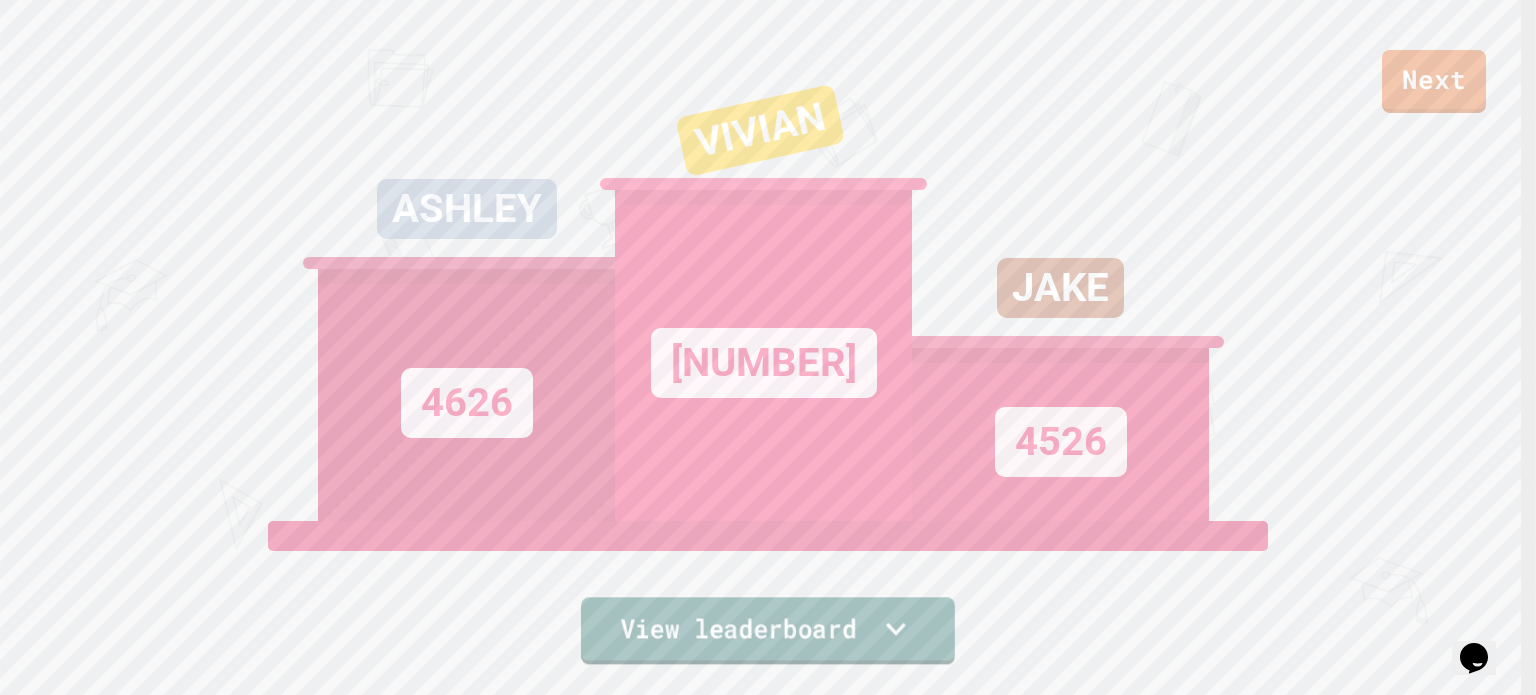 click on "View leaderboard" at bounding box center (768, 630) 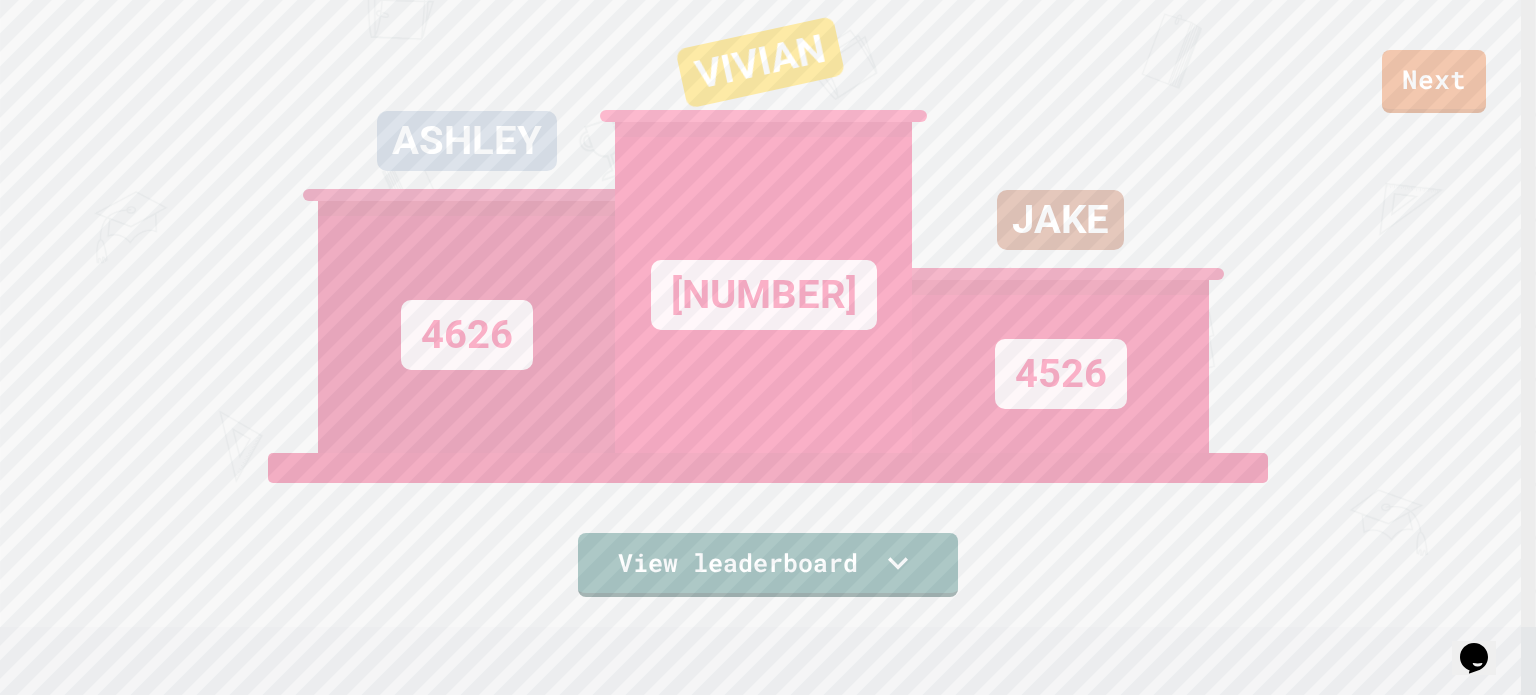 scroll, scrollTop: 0, scrollLeft: 0, axis: both 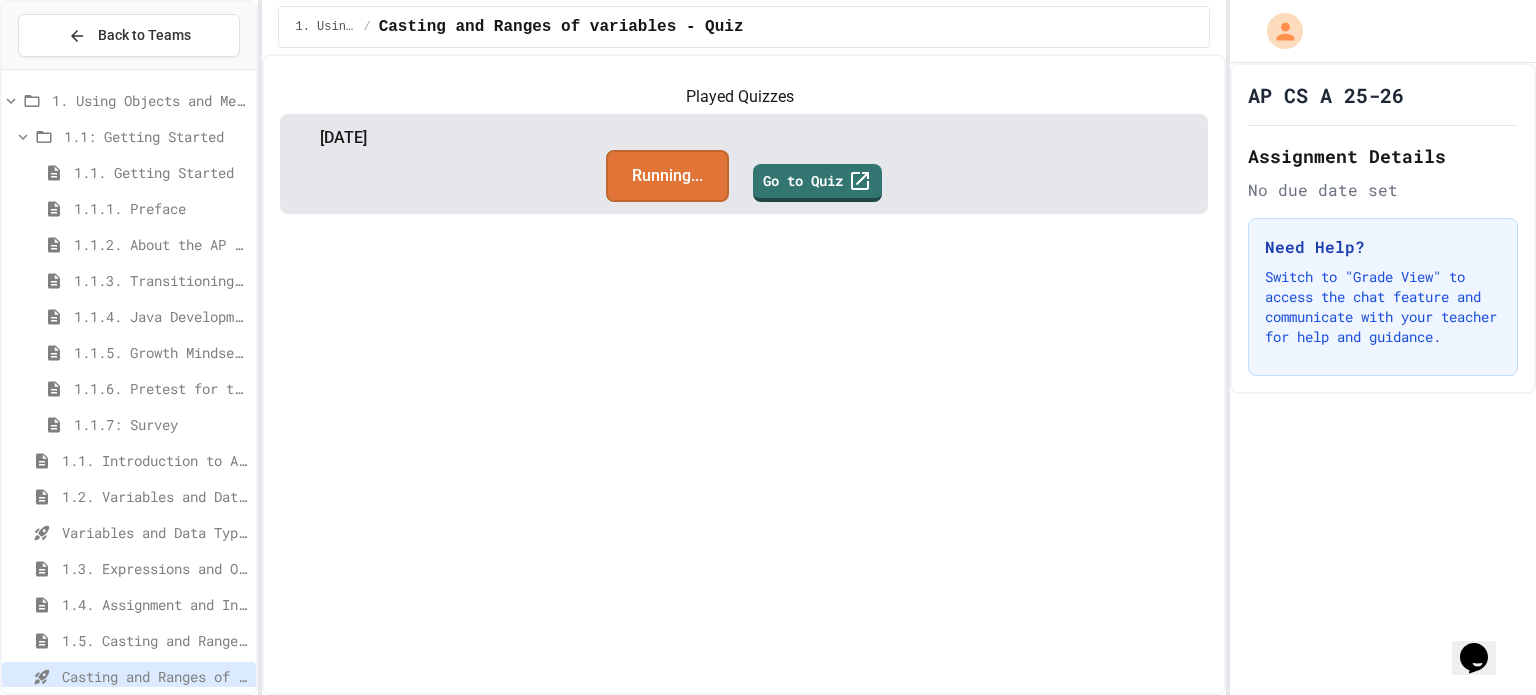 click on "Variables and Data Types - Quiz" at bounding box center (129, 532) 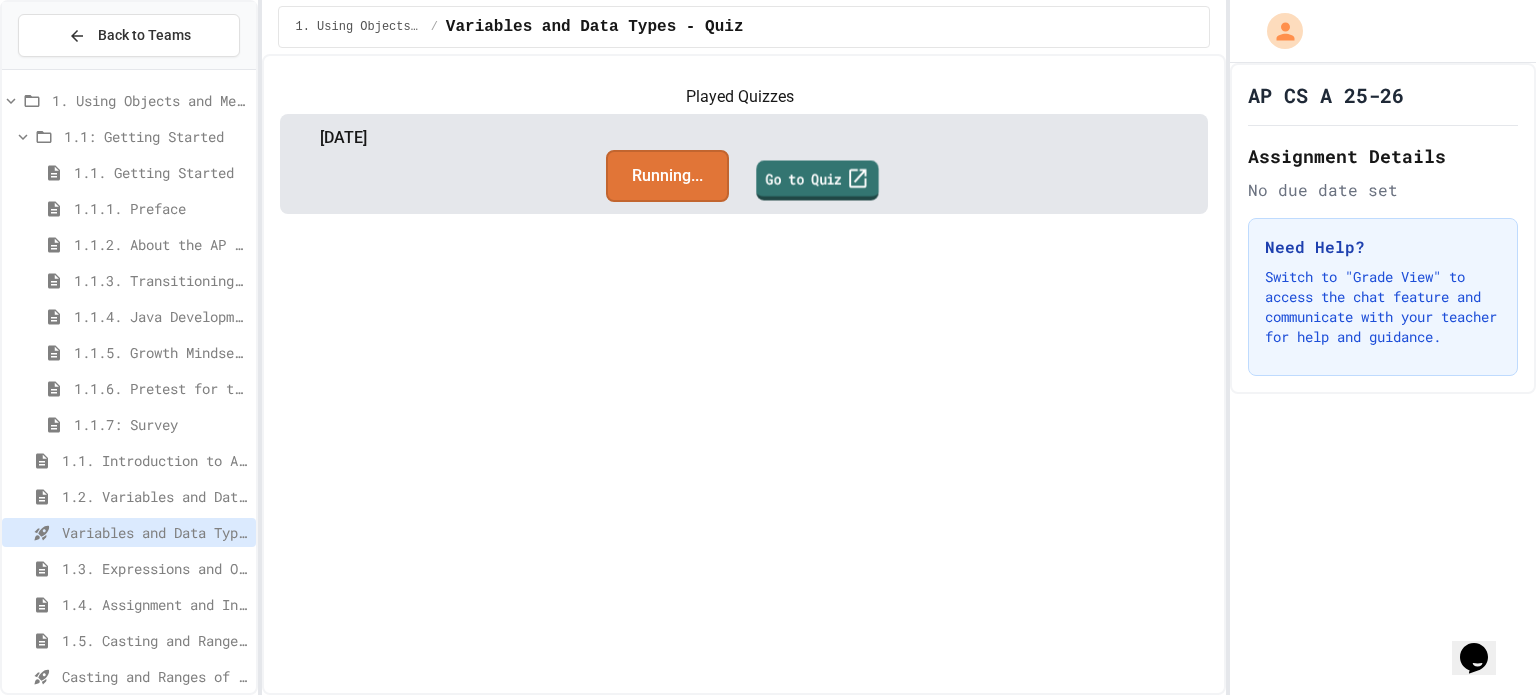 click on "Go to Quiz" at bounding box center [818, 180] 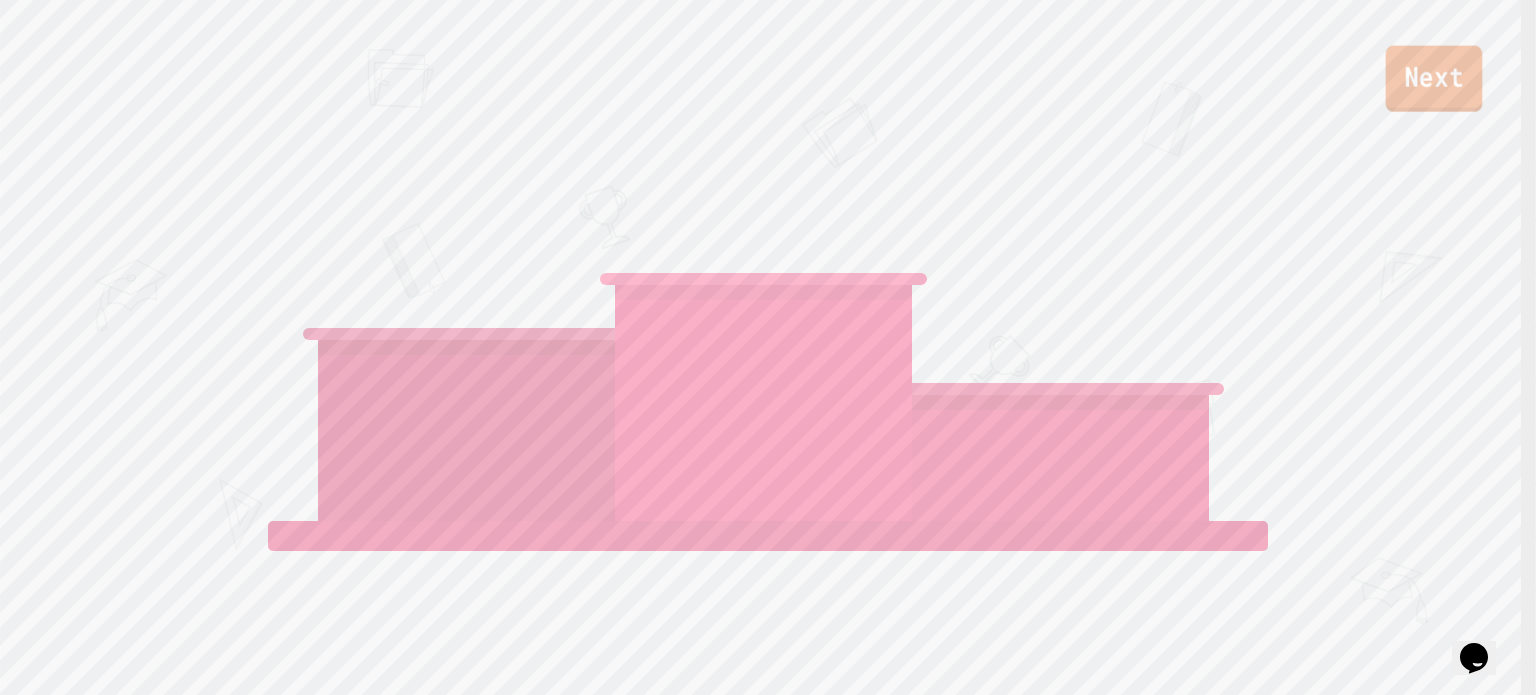 click on "Next" at bounding box center (1434, 79) 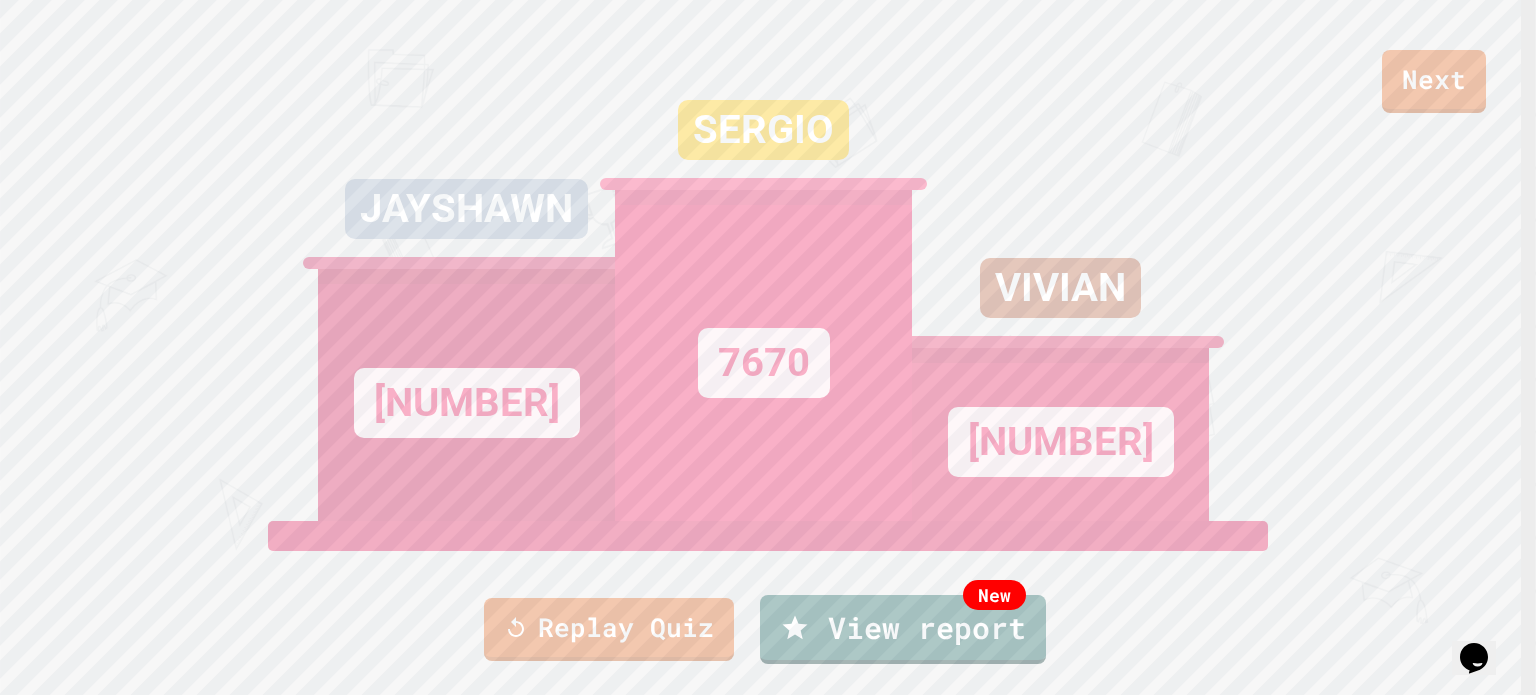 click on "Exit" at bounding box center (1426, 745) 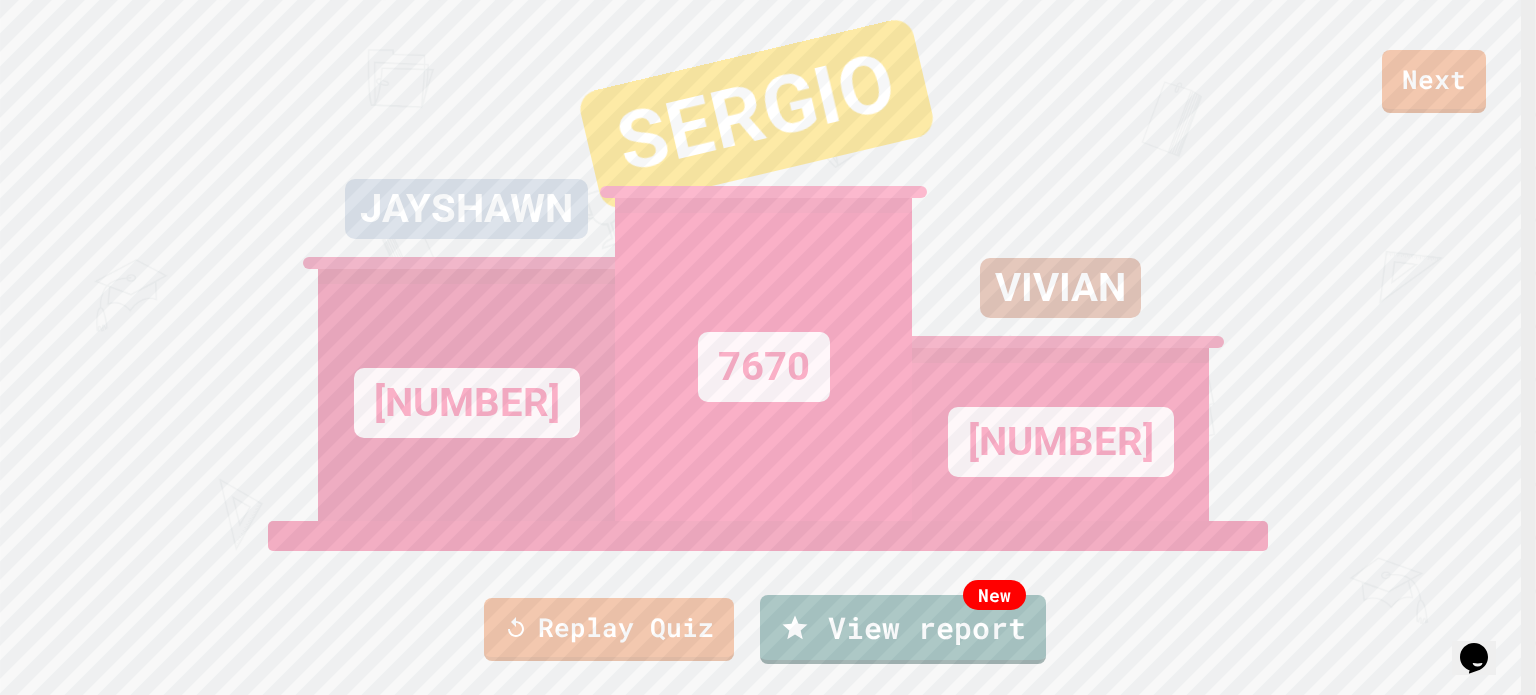 click on "Submit" at bounding box center (767, 4033) 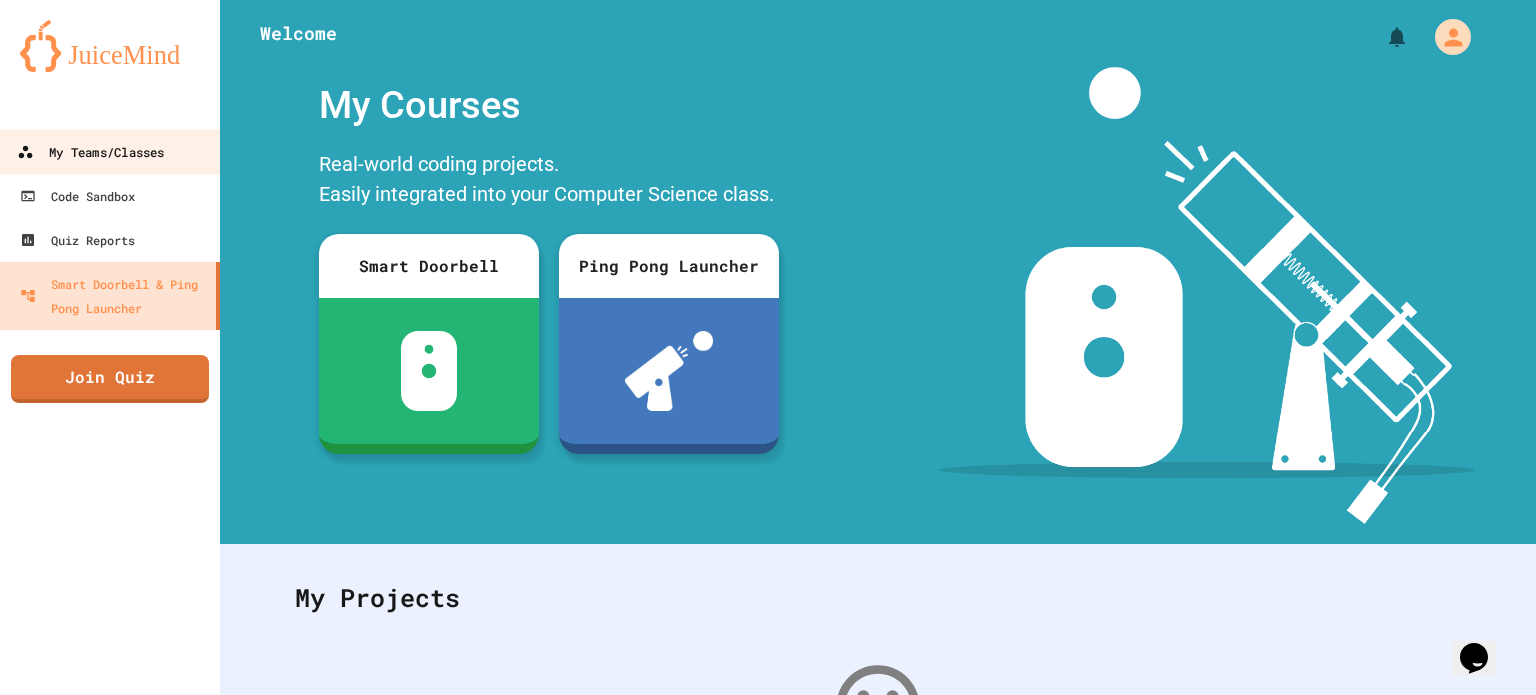 click on "My Teams/Classes" at bounding box center [90, 152] 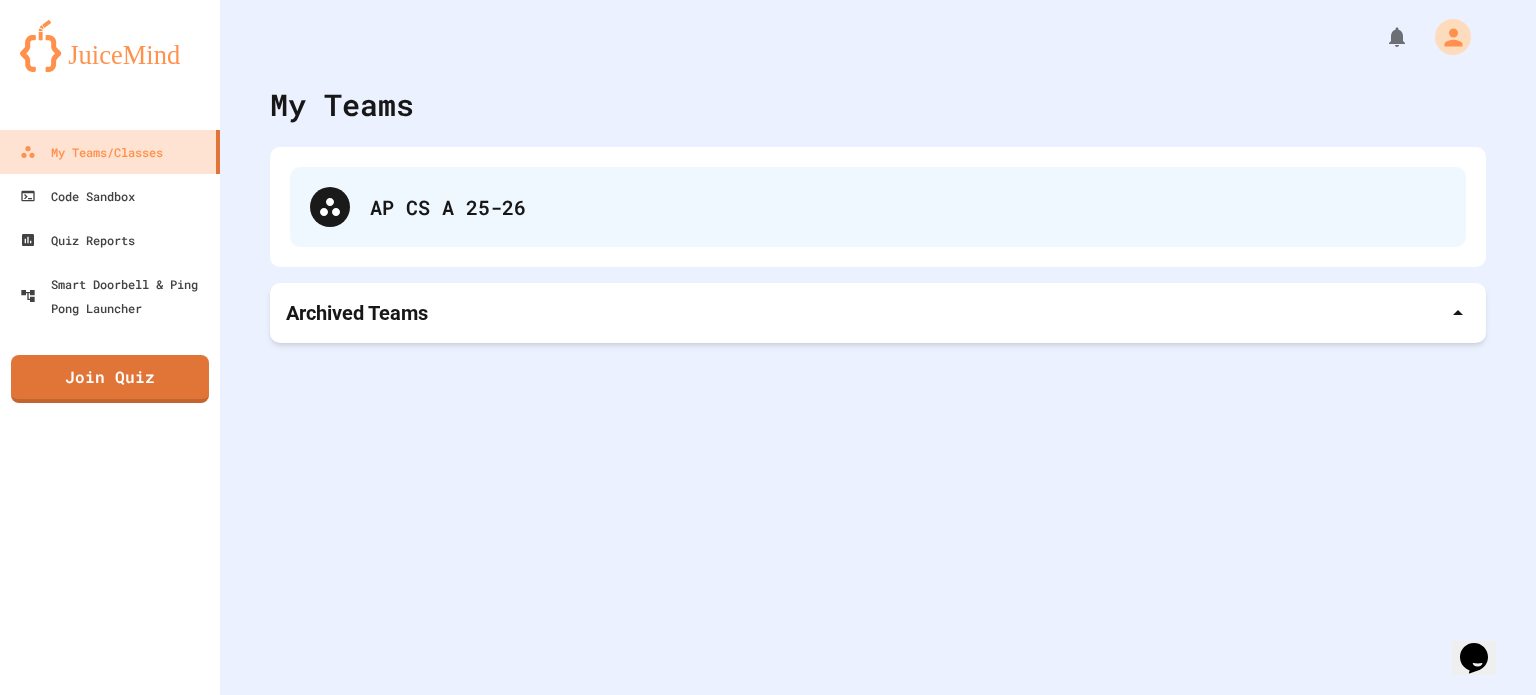 click on "AP CS A 25-26" at bounding box center (908, 207) 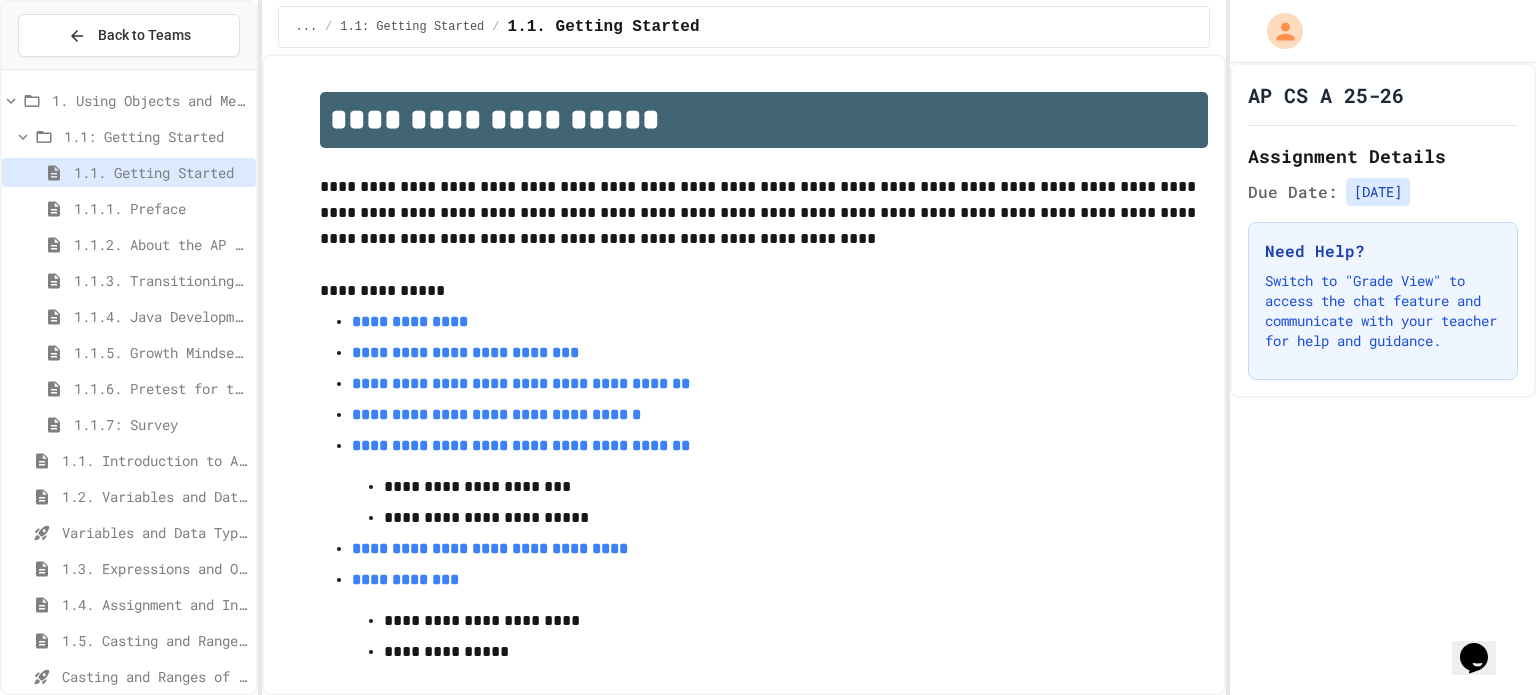 click on "Variables and Data Types - Quiz" at bounding box center [129, 532] 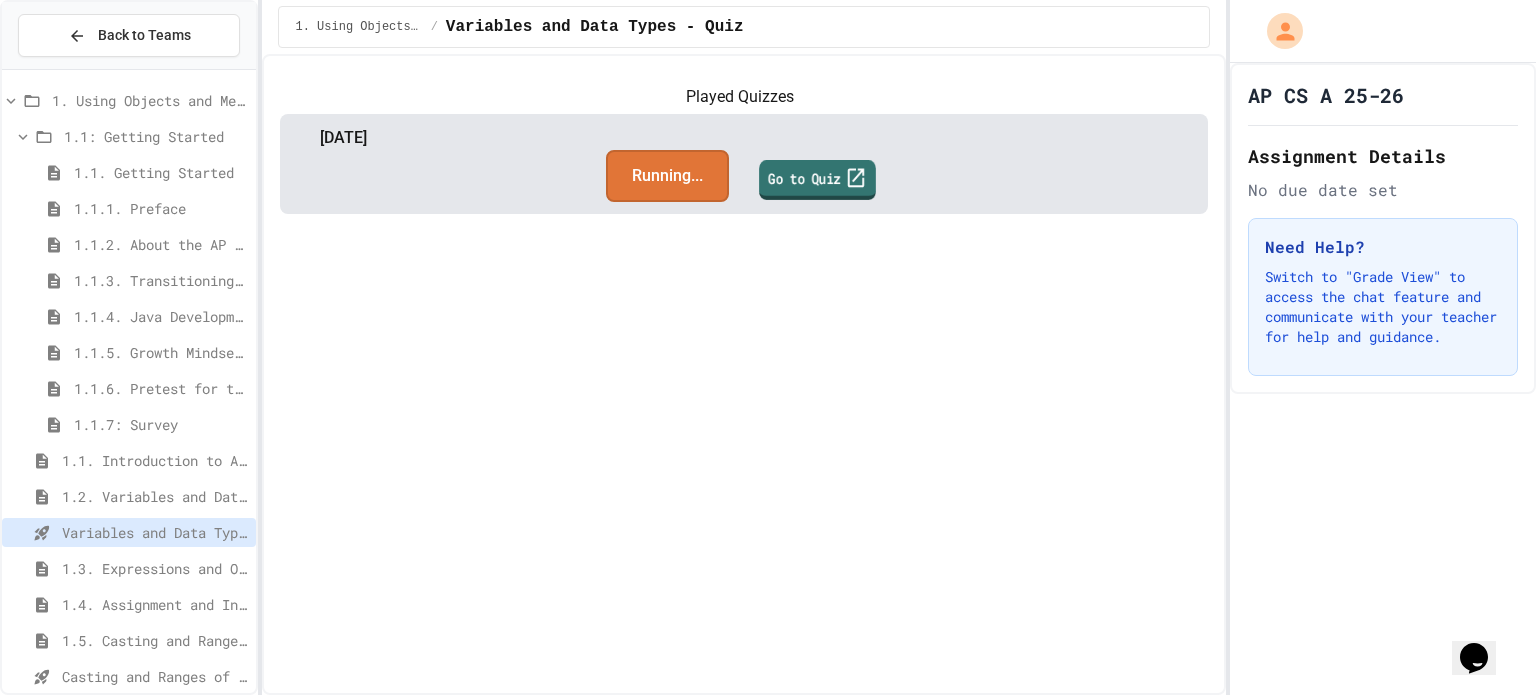 click on "Go to Quiz" at bounding box center [817, 180] 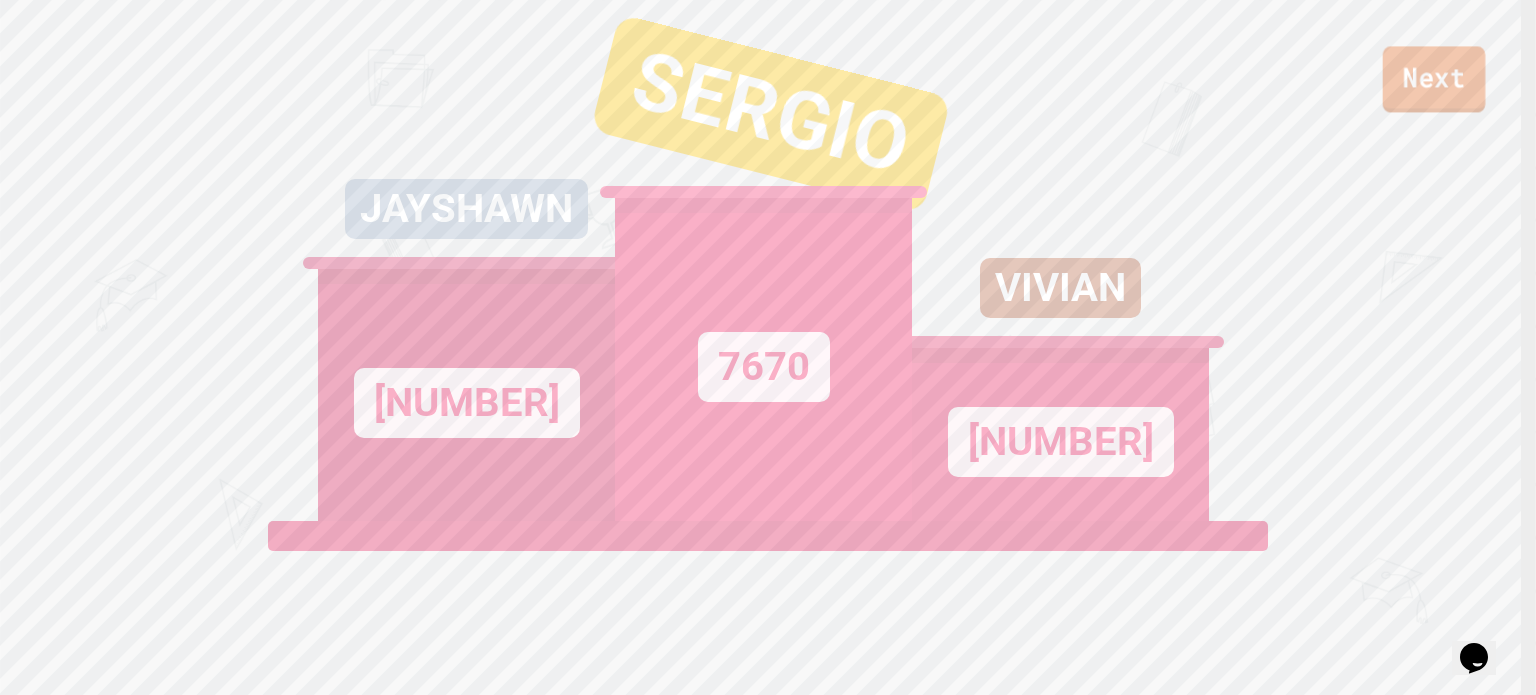 click on "Next" at bounding box center [1434, 79] 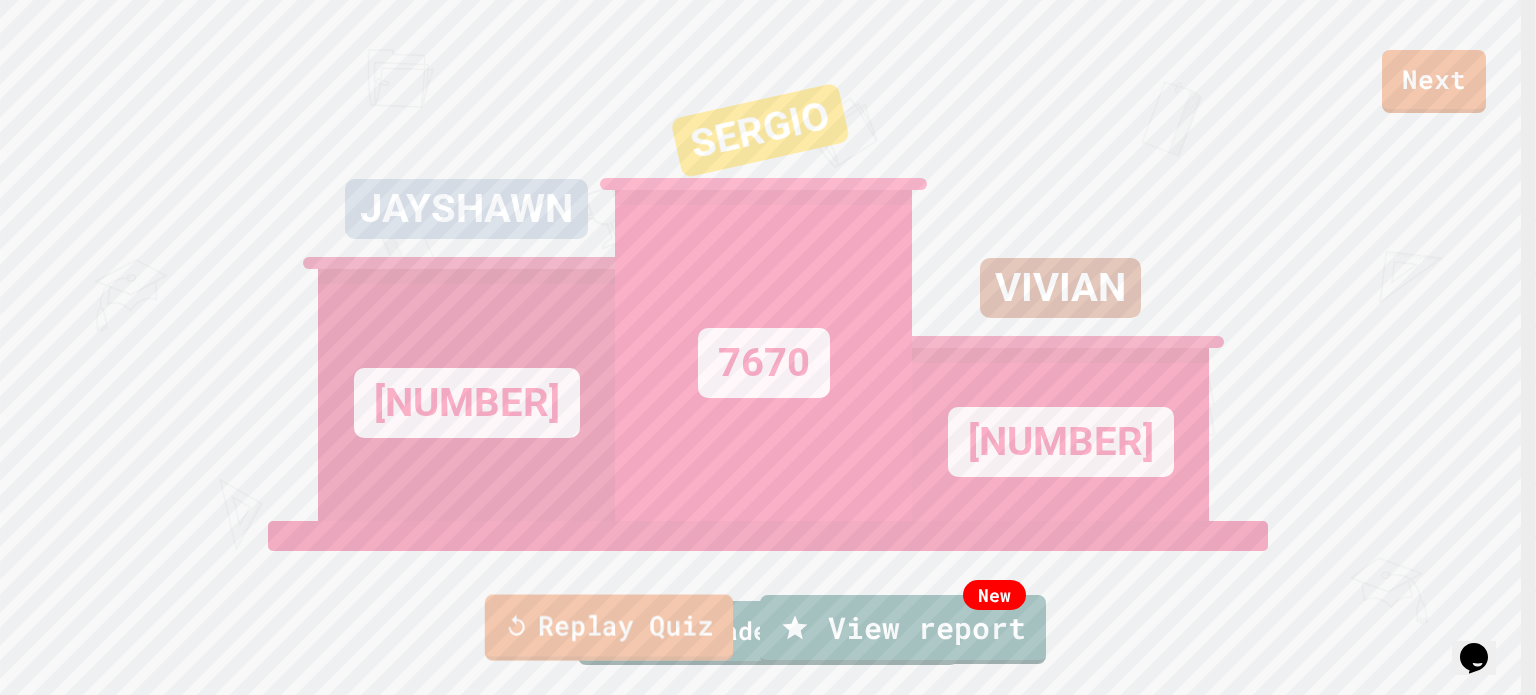 click on "Replay Quiz" at bounding box center (609, 628) 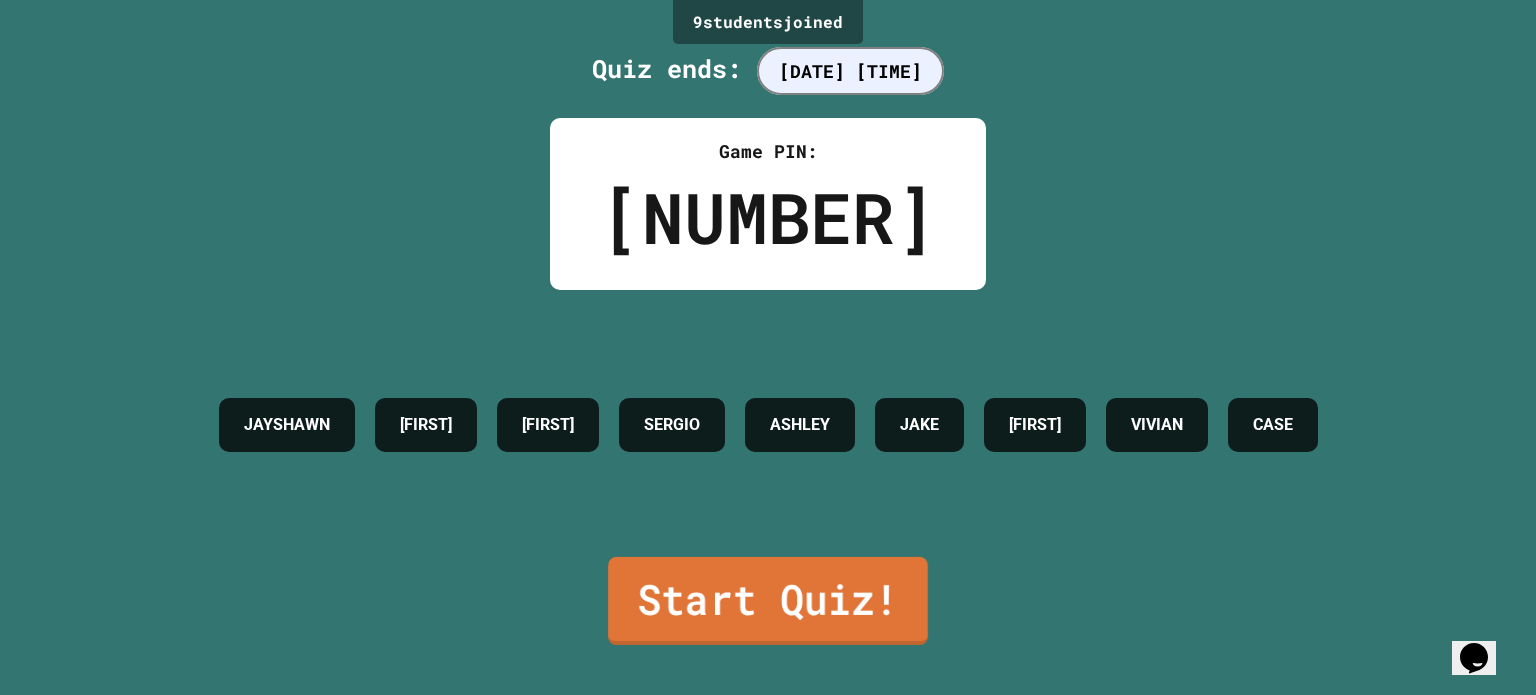 click on "Start Quiz!" at bounding box center (768, 601) 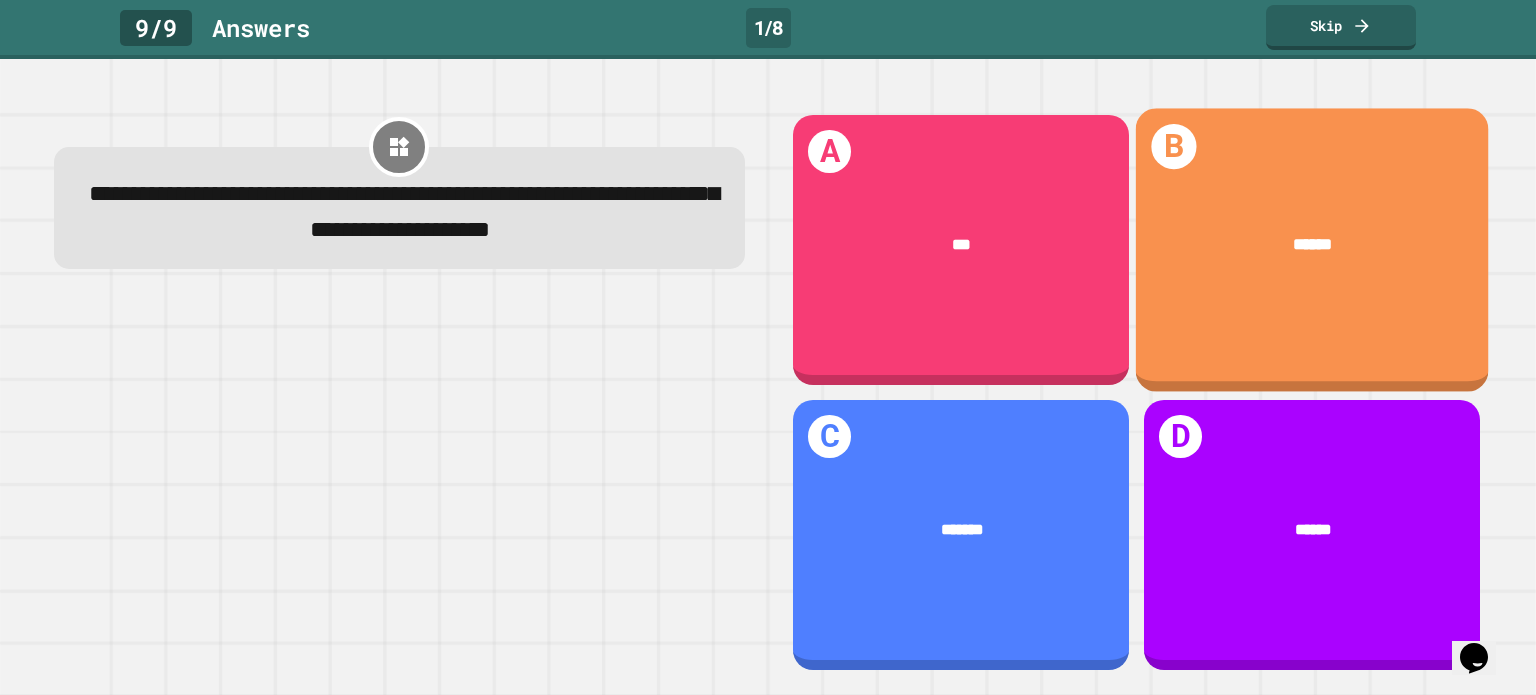 click on "******" at bounding box center [1312, 244] 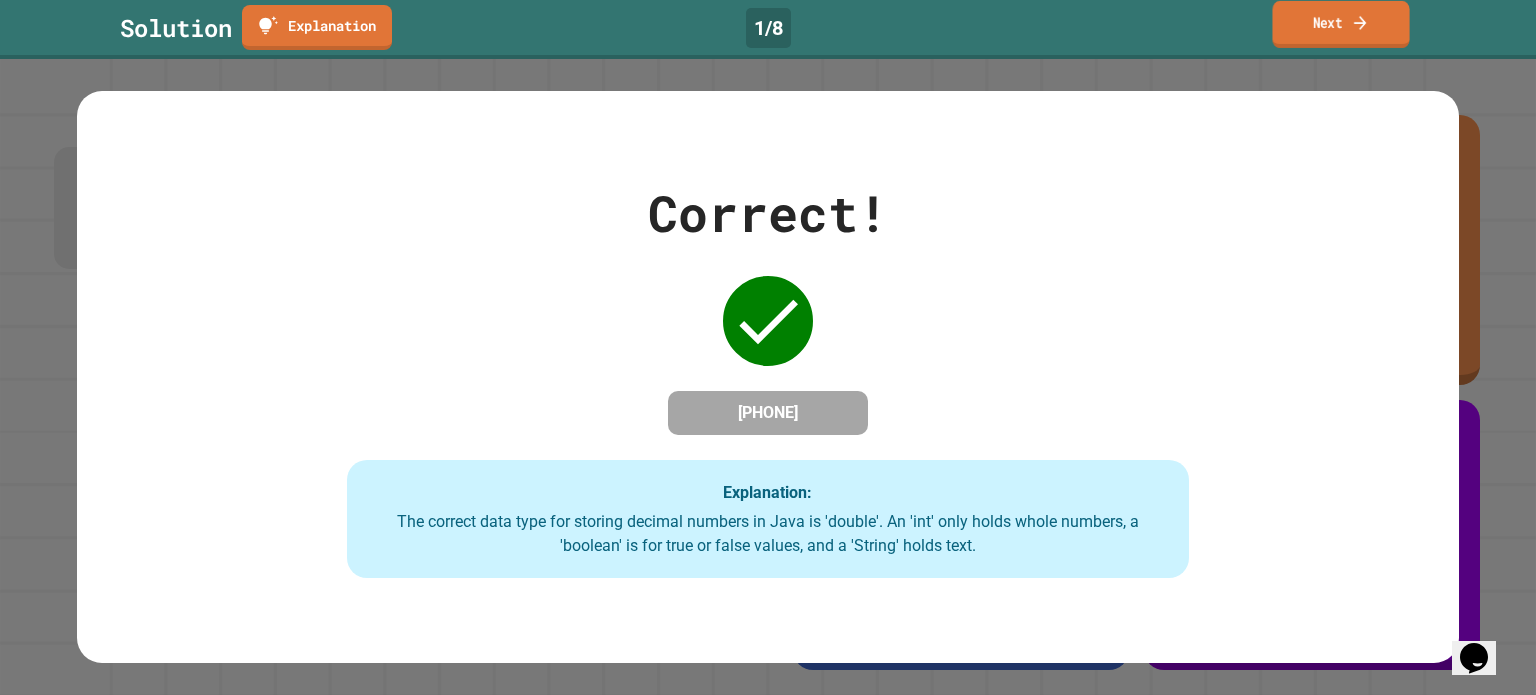 click on "Next" at bounding box center [1340, 24] 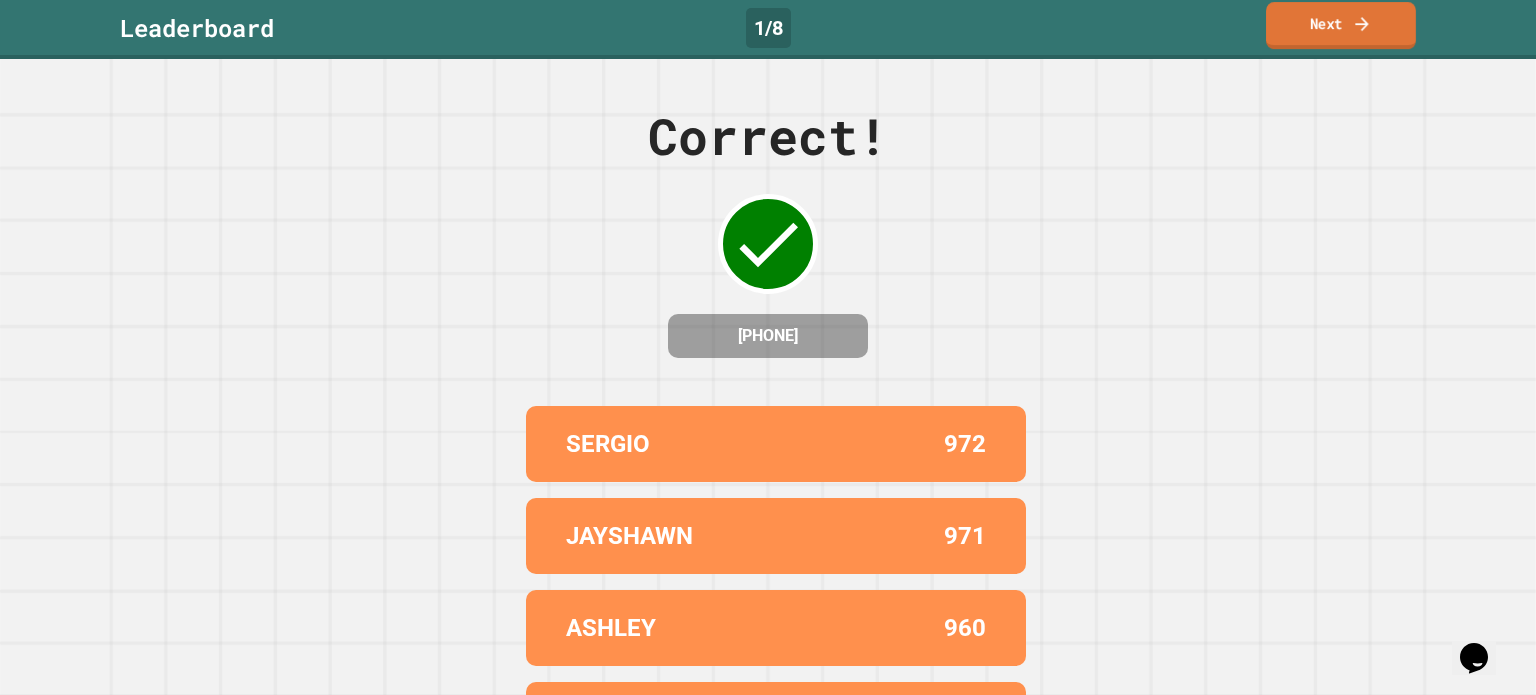 click on "Next" at bounding box center [1341, 25] 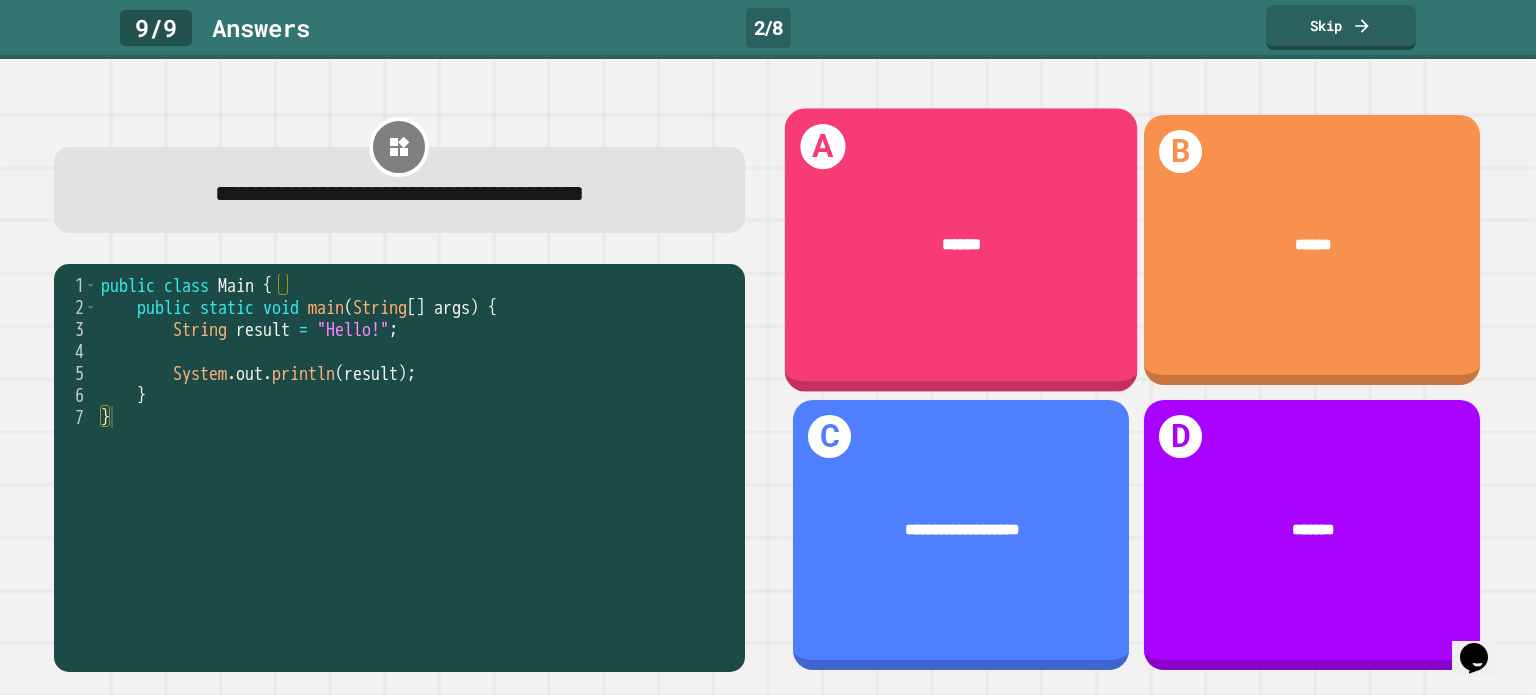 click on "A ******" at bounding box center [961, 249] 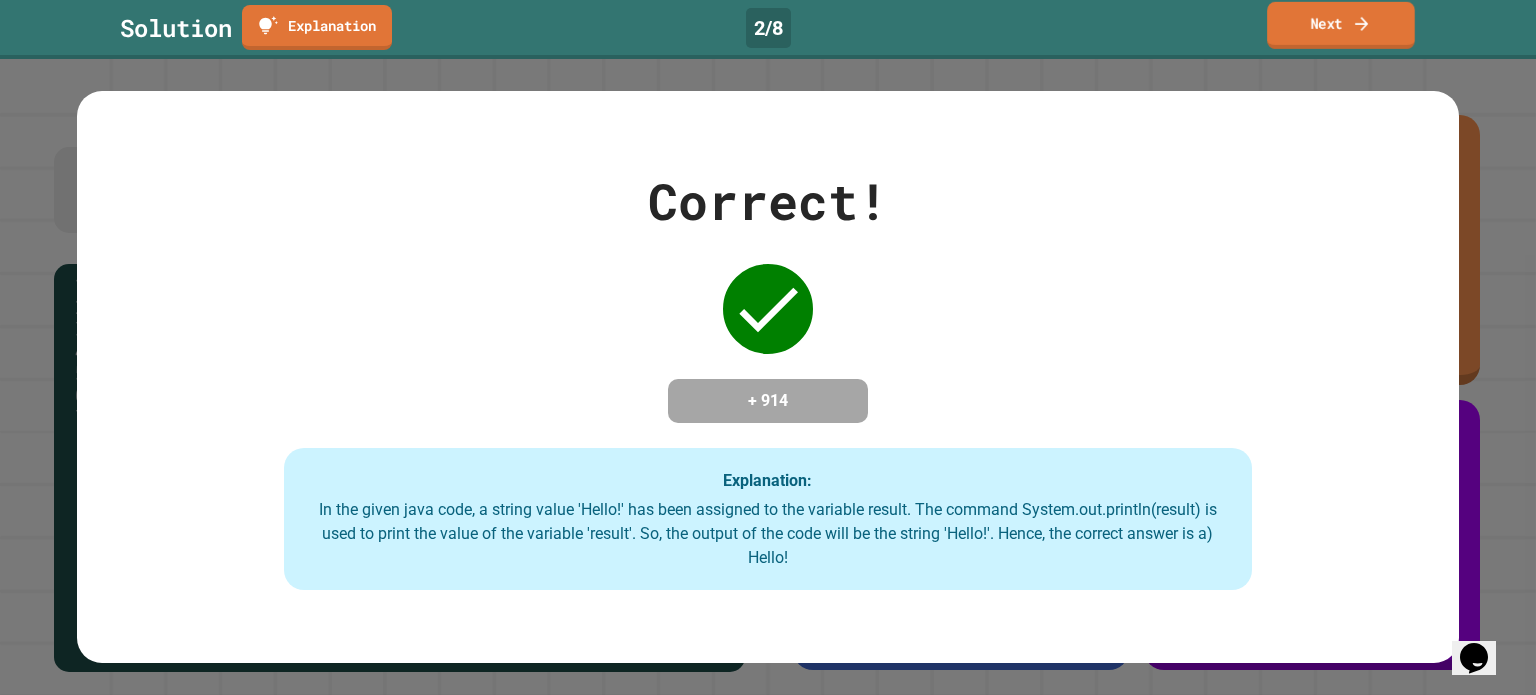 click 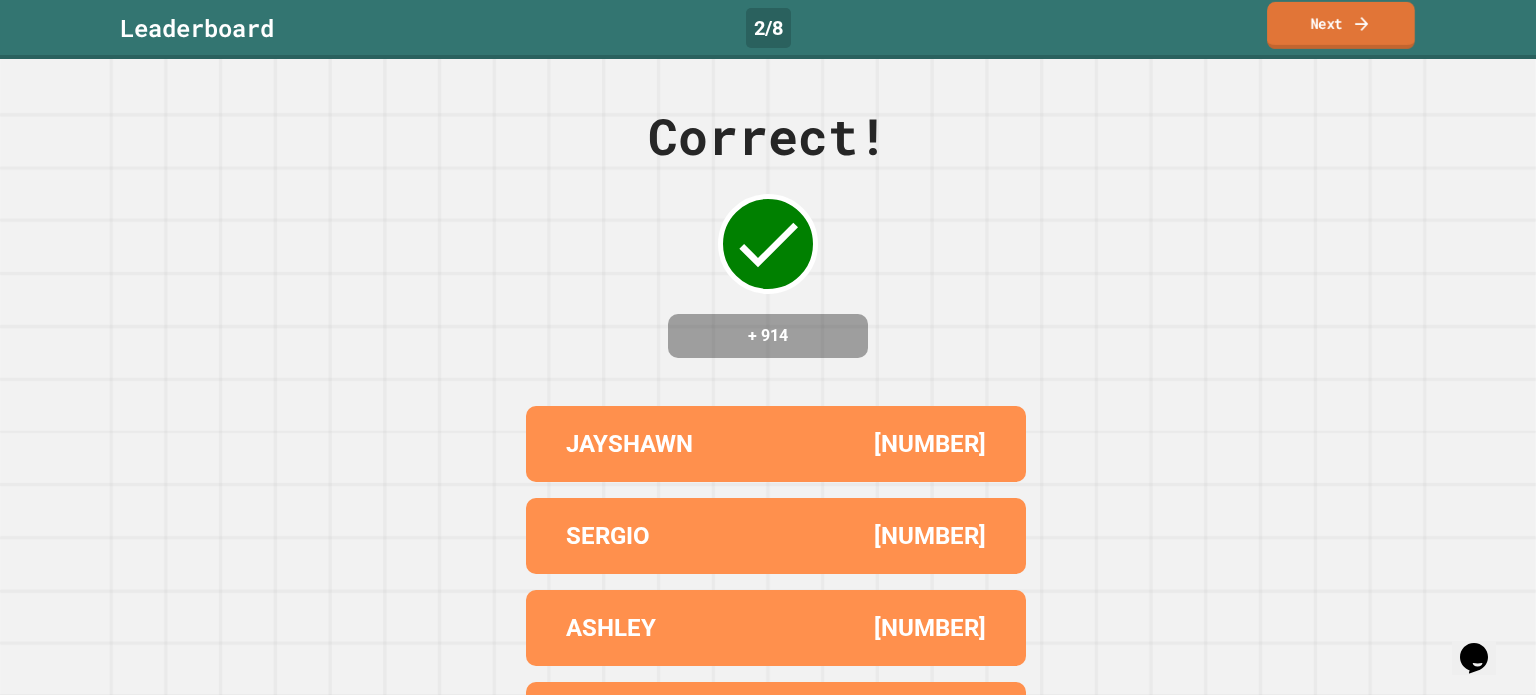 click 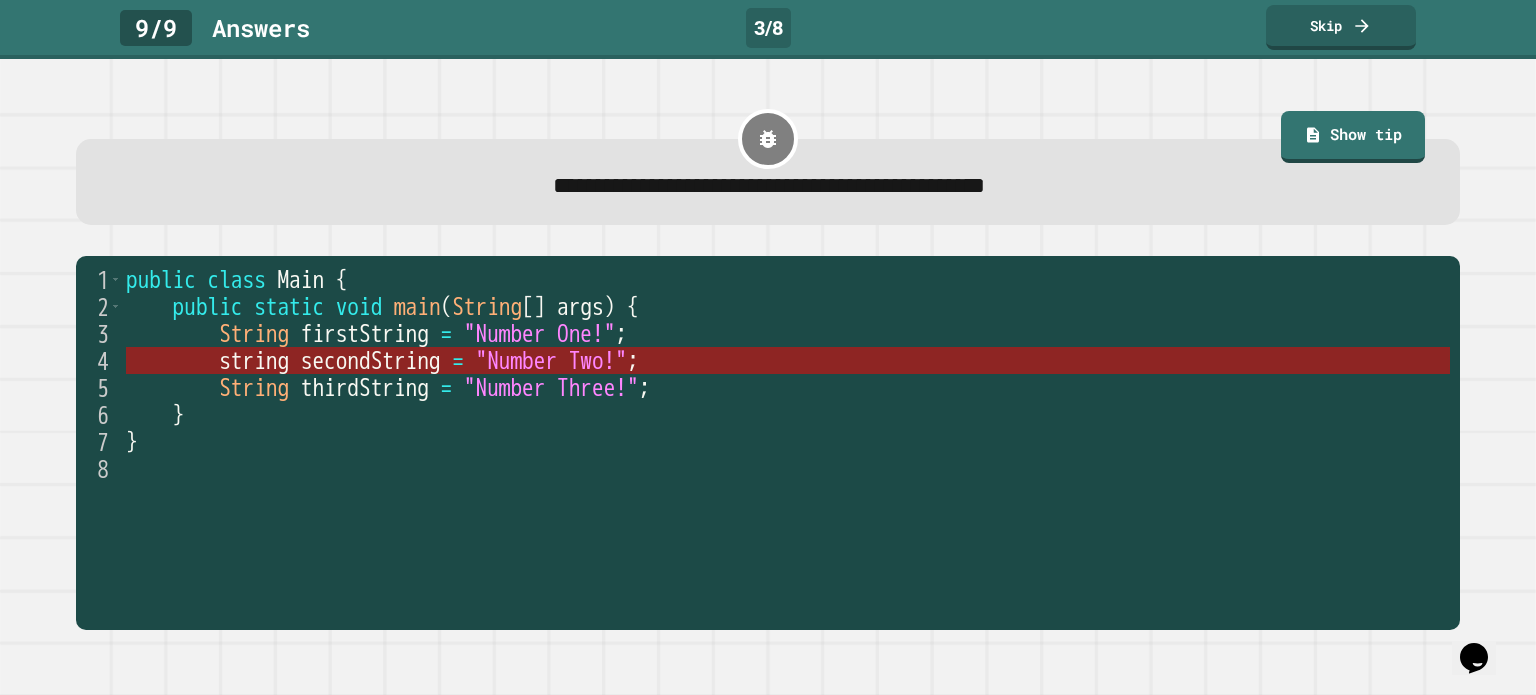 click on "string   secondString   =   "Number Two!" ;" at bounding box center (500126, 360) 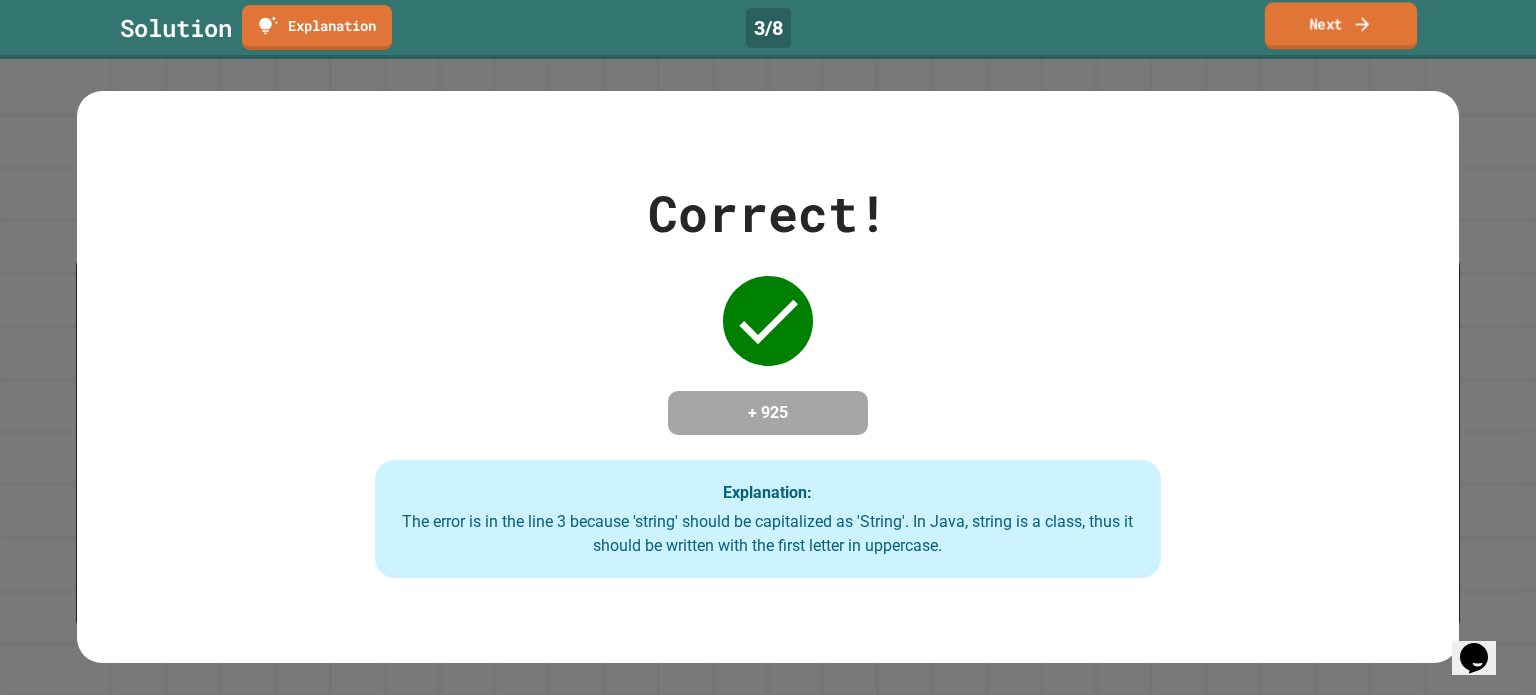 click on "Next" at bounding box center [1341, 25] 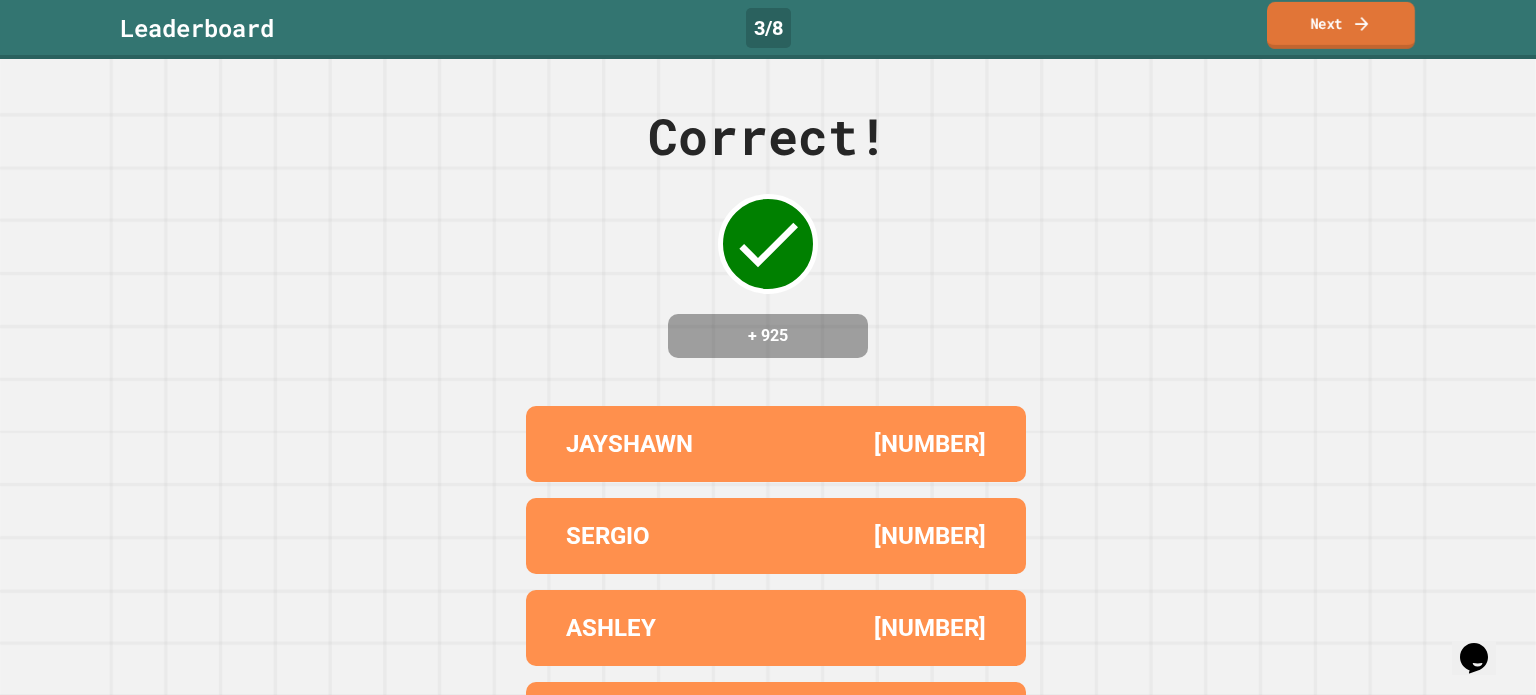 click on "Next" at bounding box center [1341, 25] 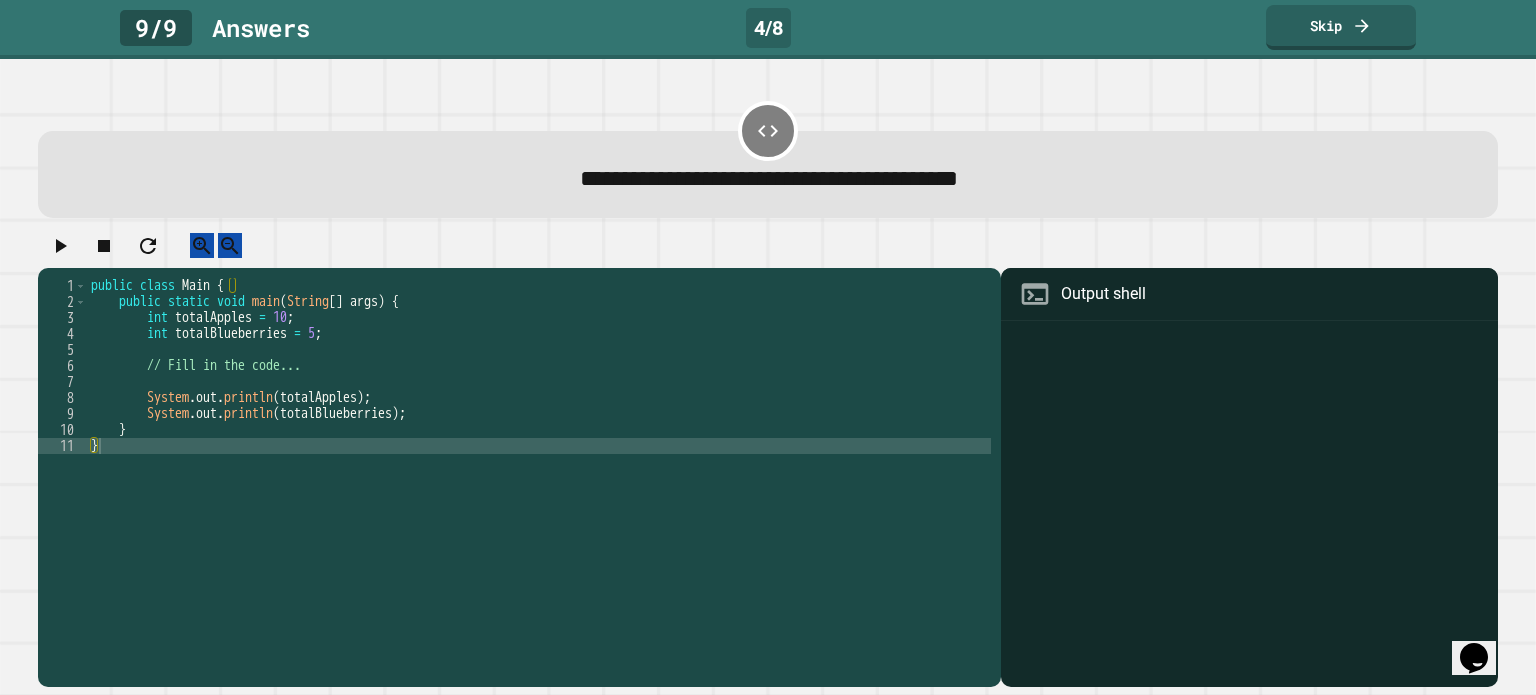 click on "public   class   Main   {      public   static   void   main ( String [ ]   args )   {           int   totalApples   =   10 ;           int   totalBlueberries   =   5 ;                     // Fill in the code...                     System . out . println ( totalApples ) ;           System . out . println ( totalBlueberries ) ;      } }" at bounding box center (539, 462) 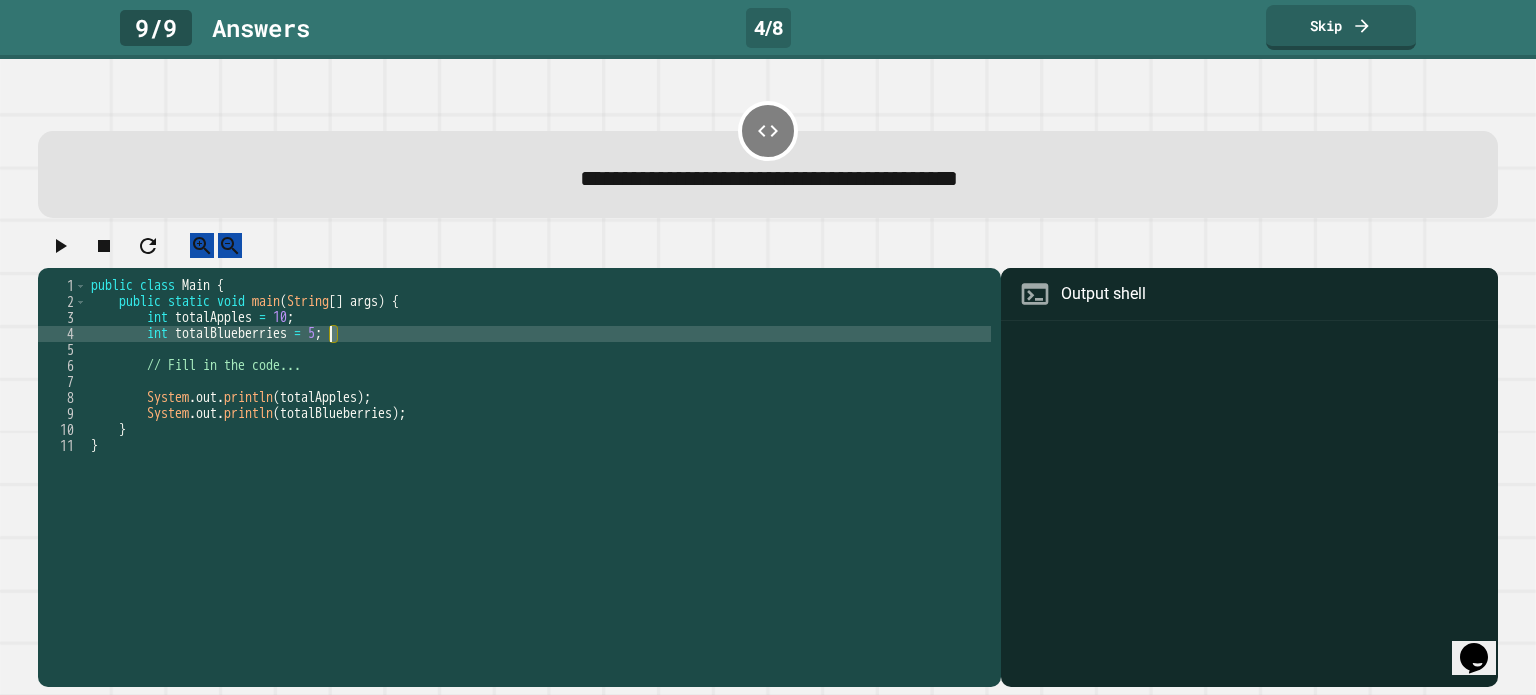 click on "public   class   Main   {      public   static   void   main ( String [ ]   args )   {           int   totalApples   =   10 ;           int   totalBlueberries   =   5 ;                     // Fill in the code...                     System . out . println ( totalApples ) ;           System . out . println ( totalBlueberries ) ;      } }" at bounding box center (539, 462) 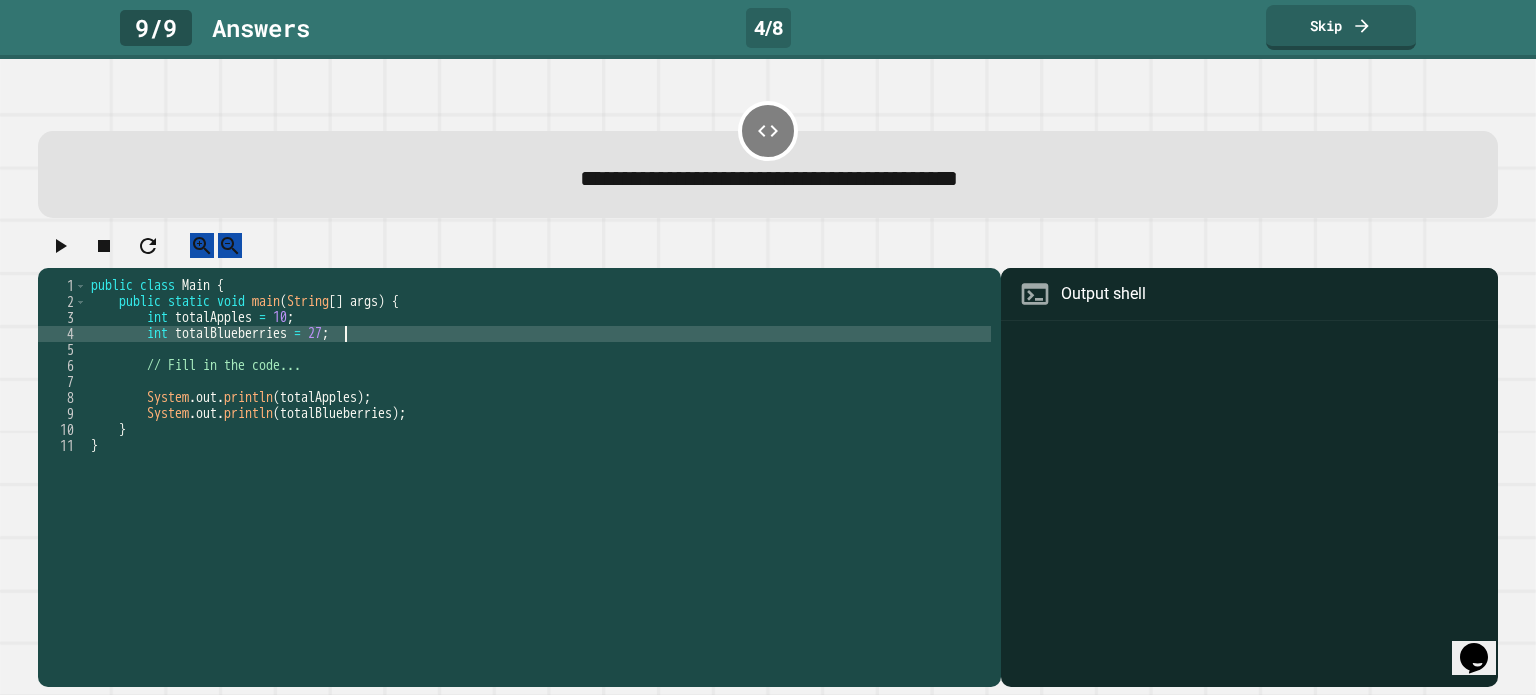 scroll, scrollTop: 0, scrollLeft: 17, axis: horizontal 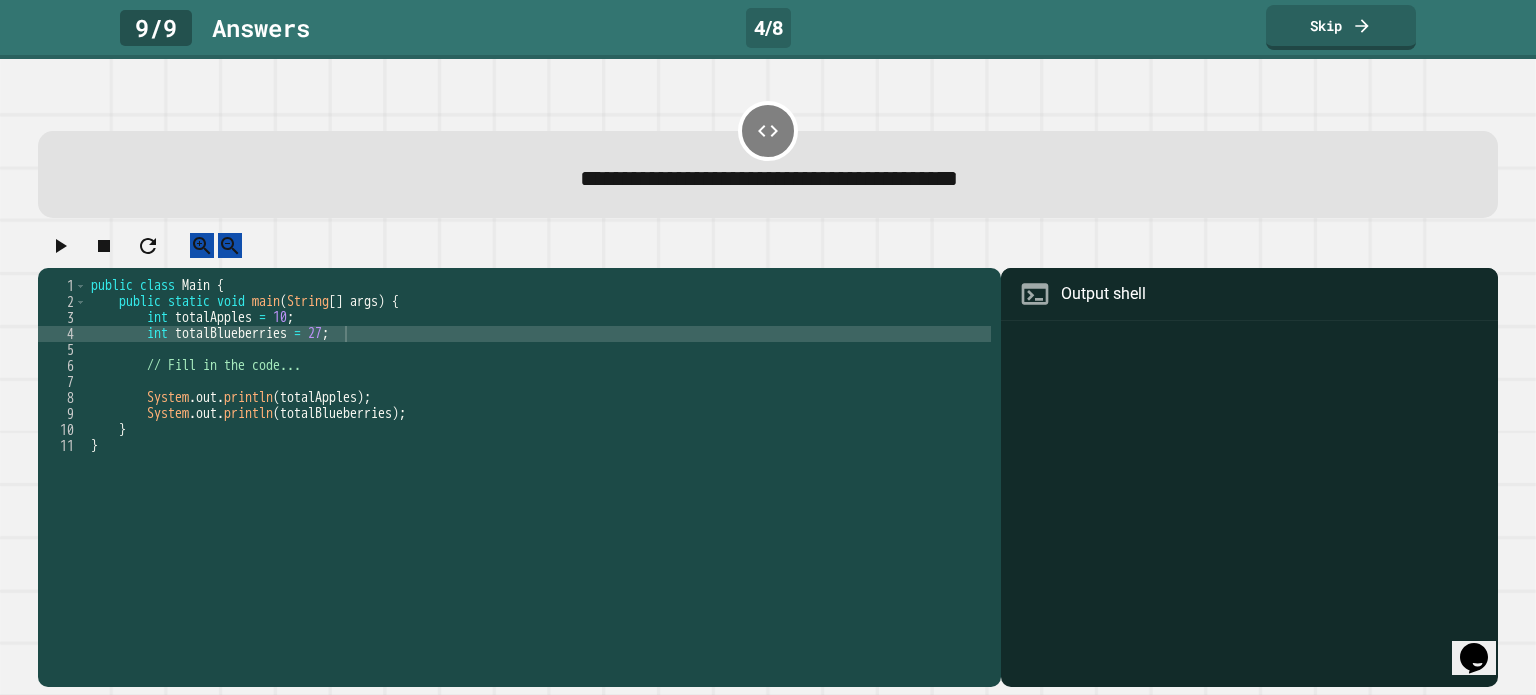 click at bounding box center (767, 250) 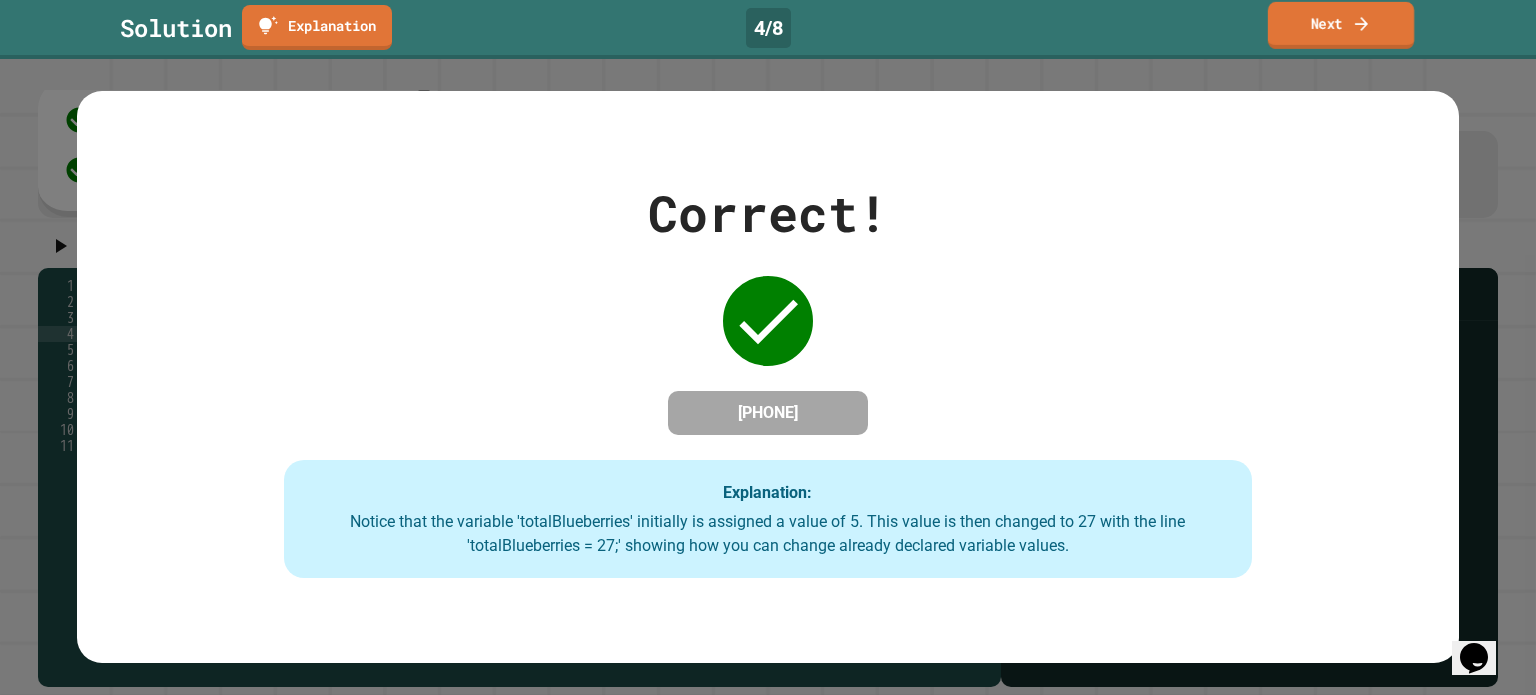 click on "Next" at bounding box center (1341, 25) 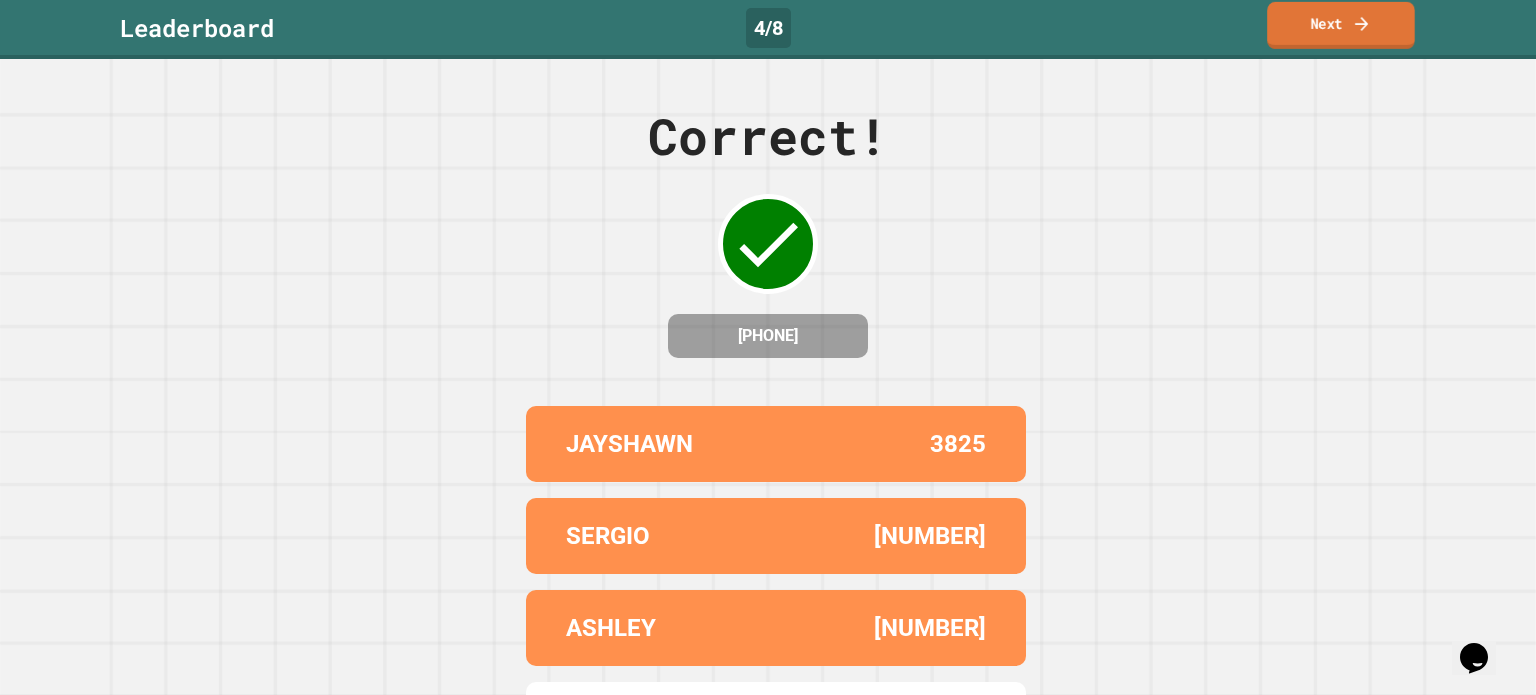 click 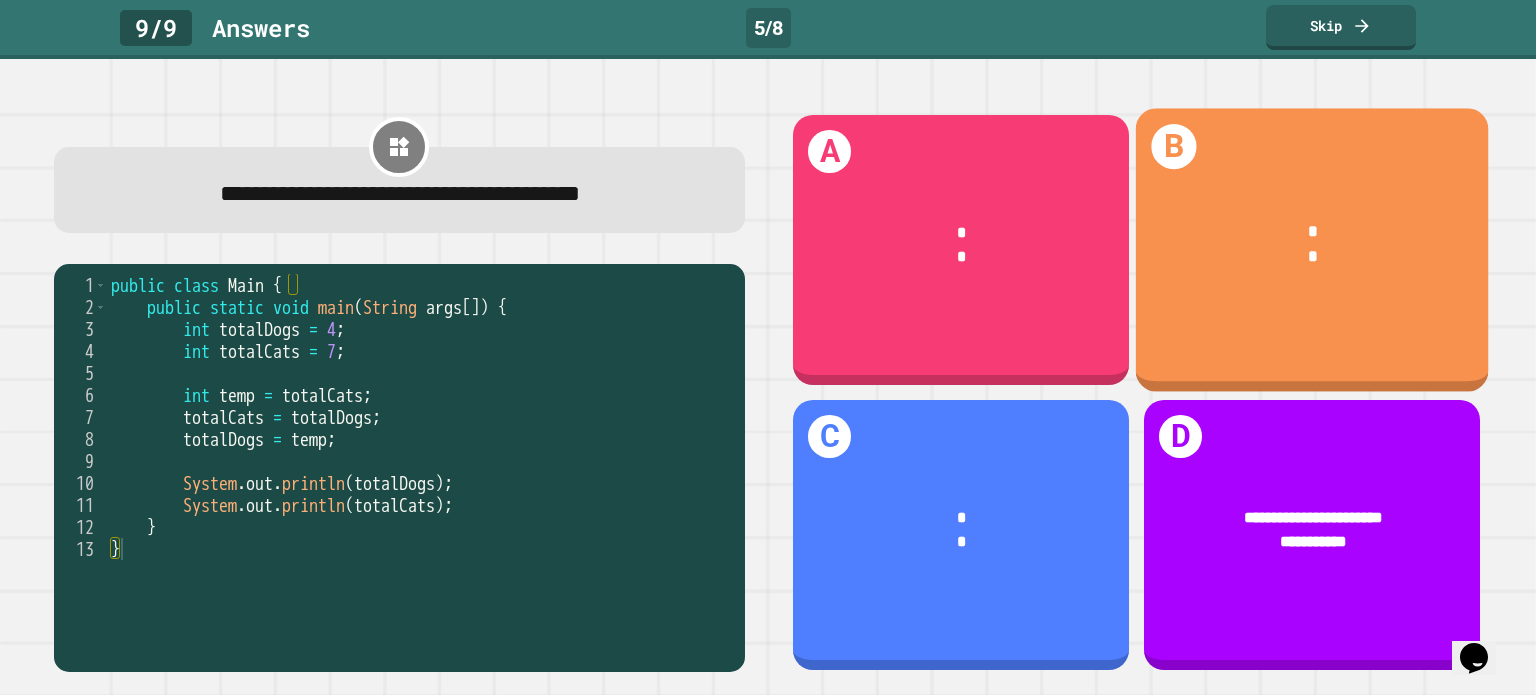 click on "*" at bounding box center [1312, 258] 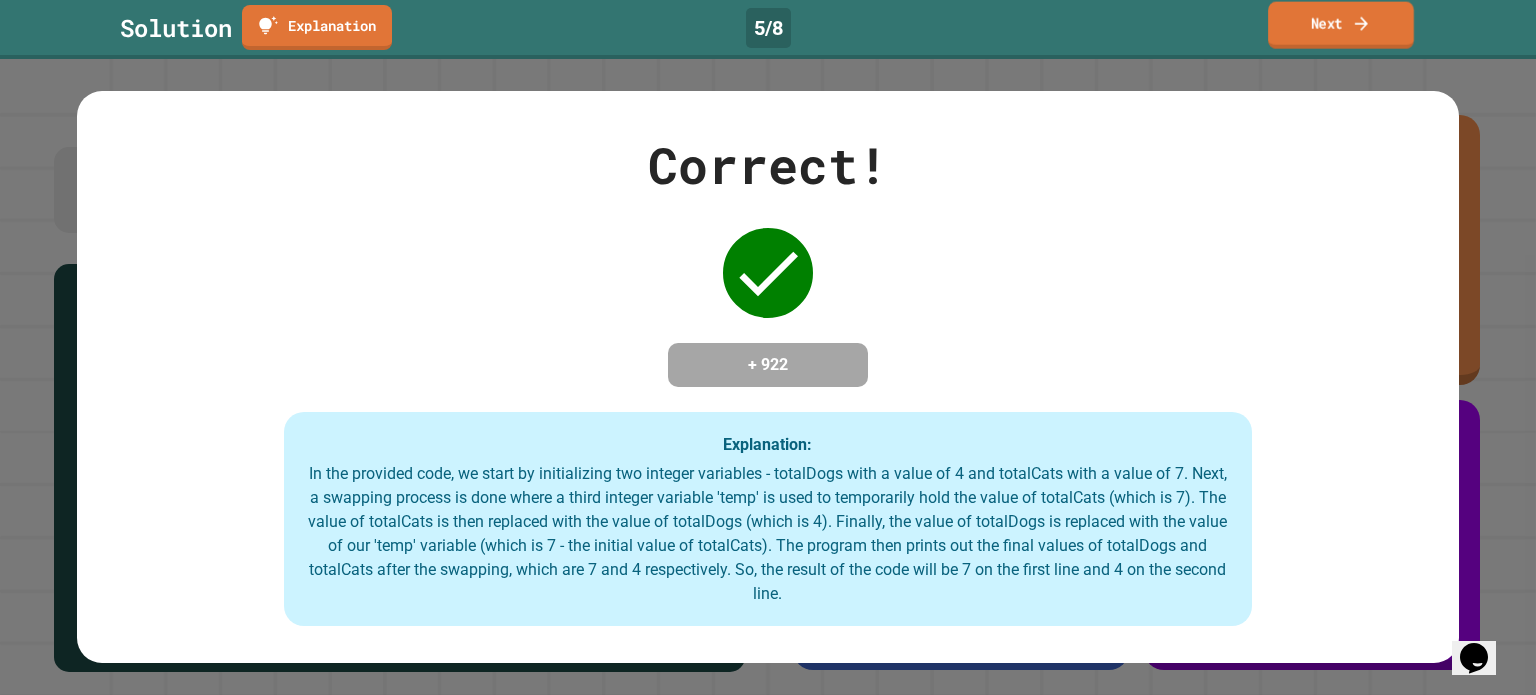 click 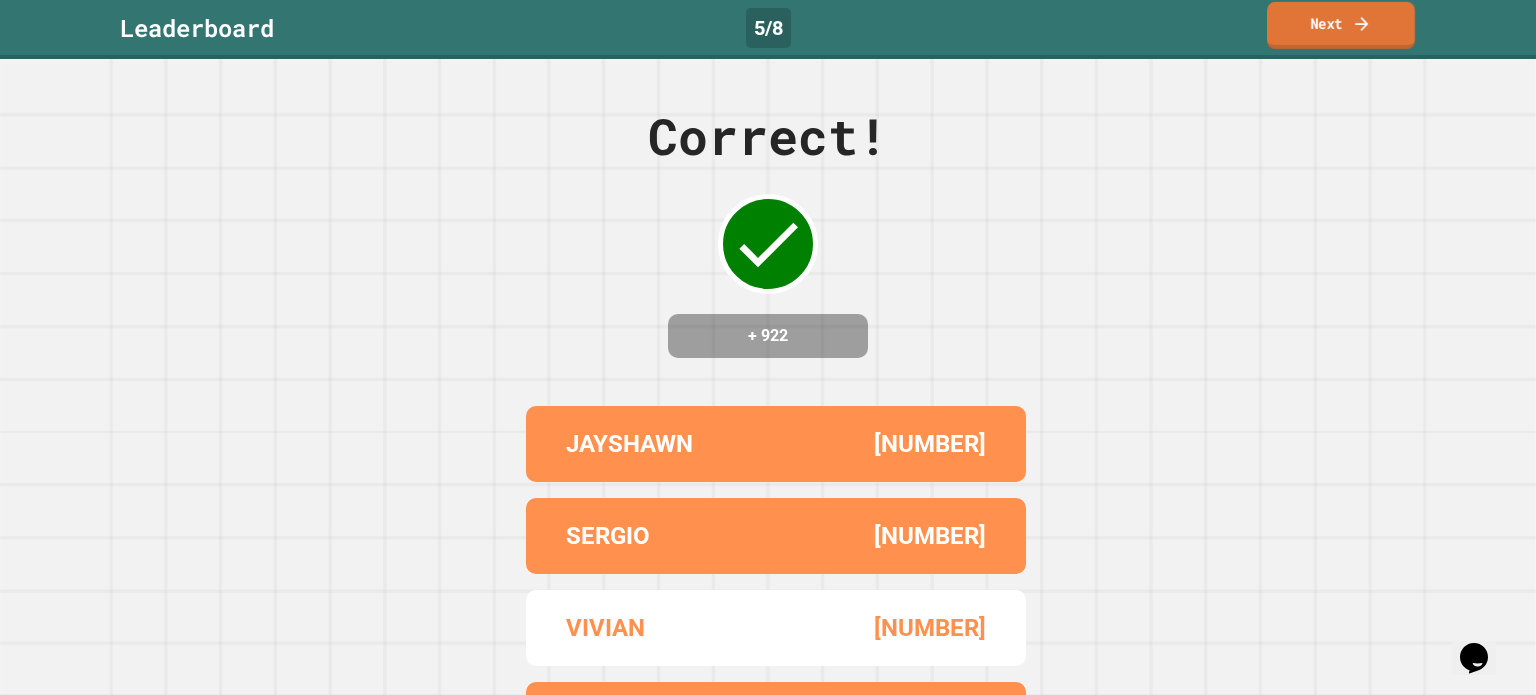 click on "Next" at bounding box center [1341, 25] 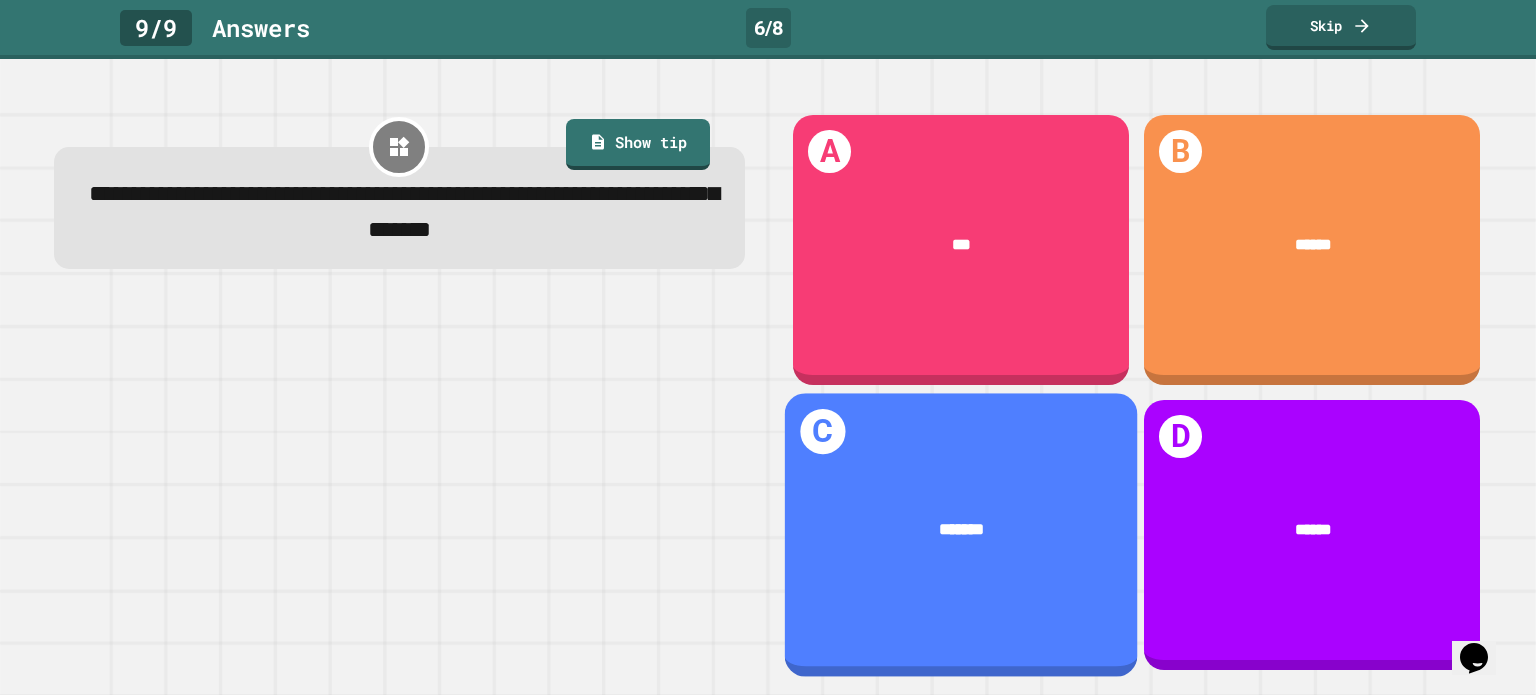 click on "C *******" at bounding box center [961, 534] 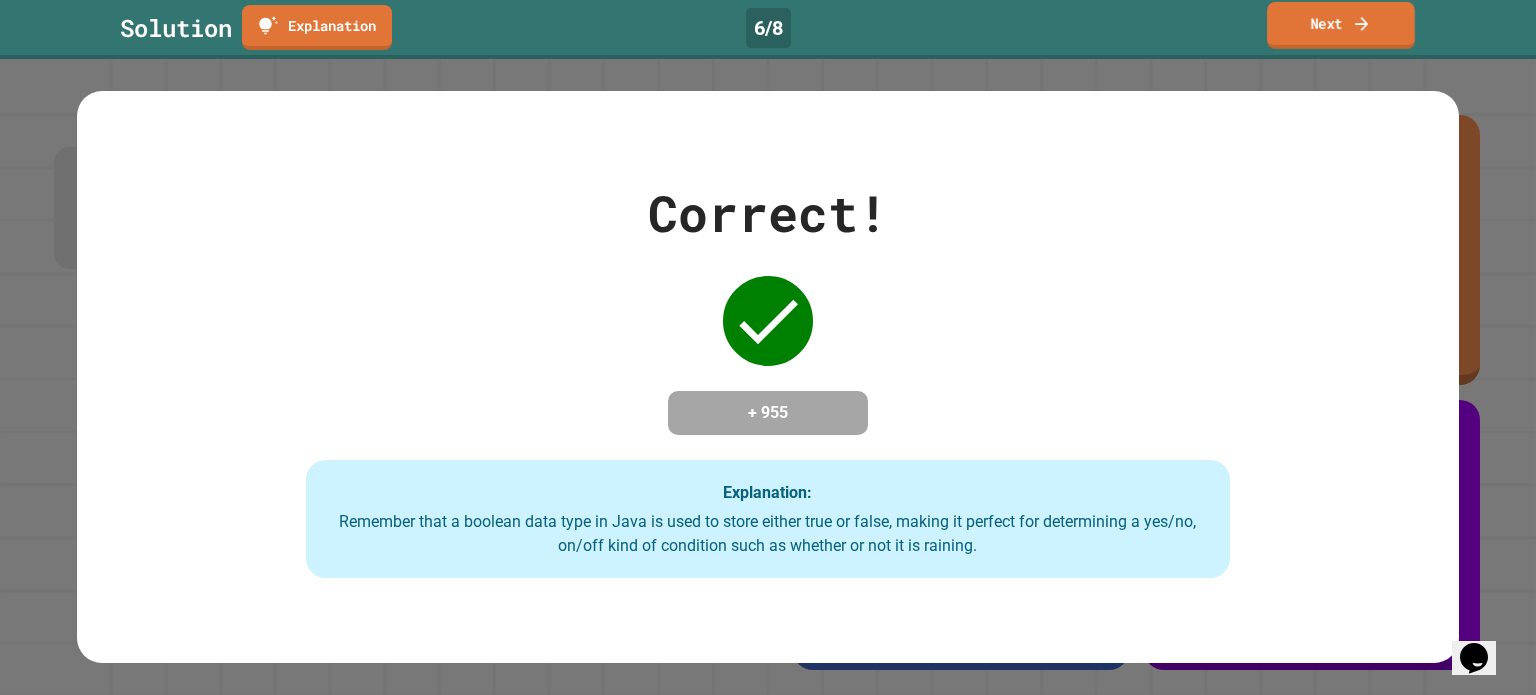 click 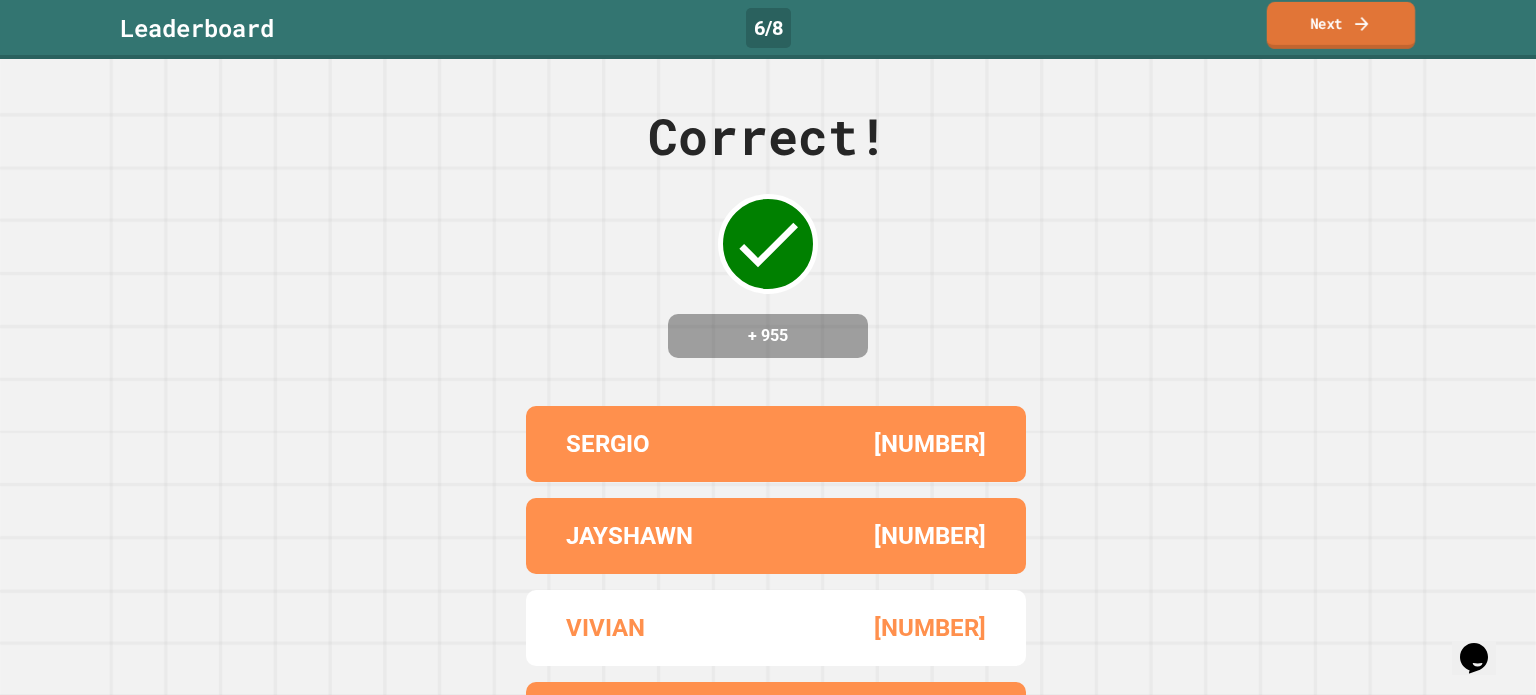 click on "Next" at bounding box center [1341, 25] 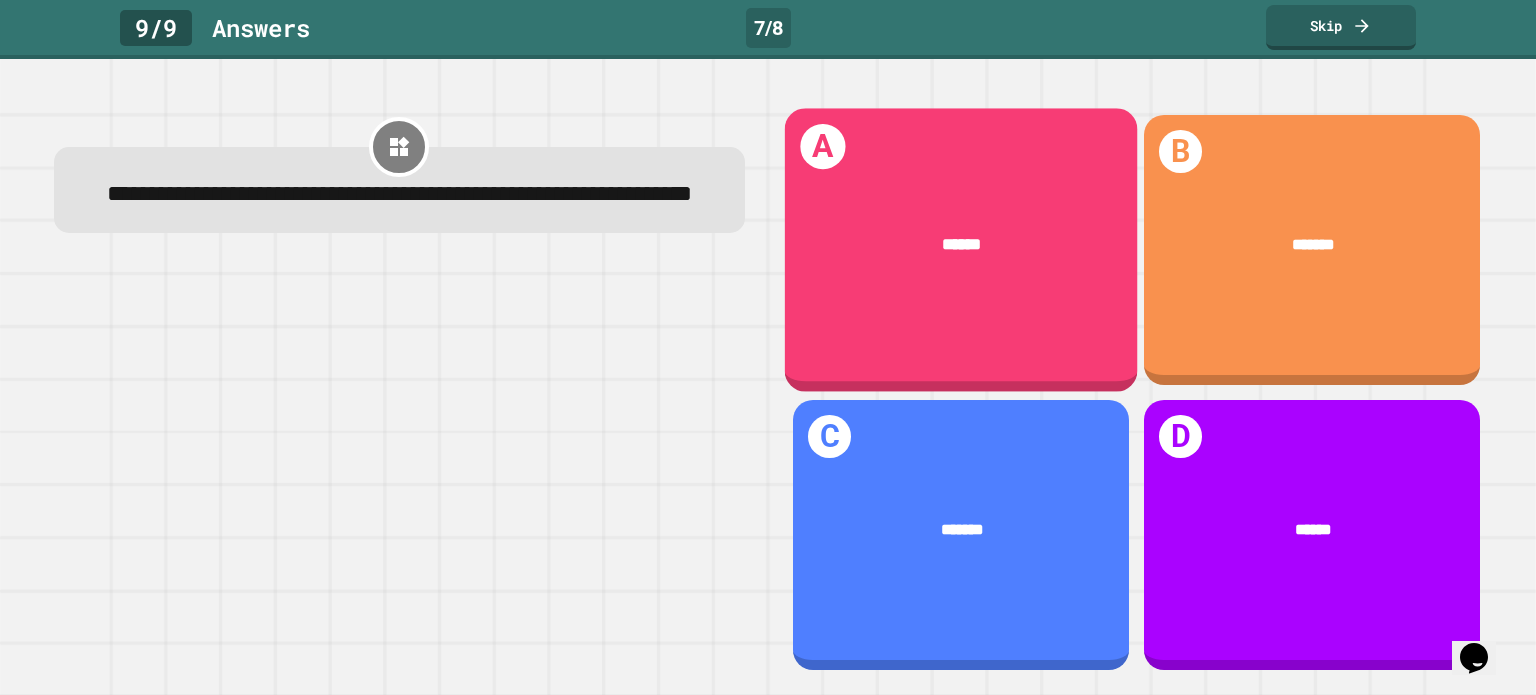 click on "******" at bounding box center [961, 244] 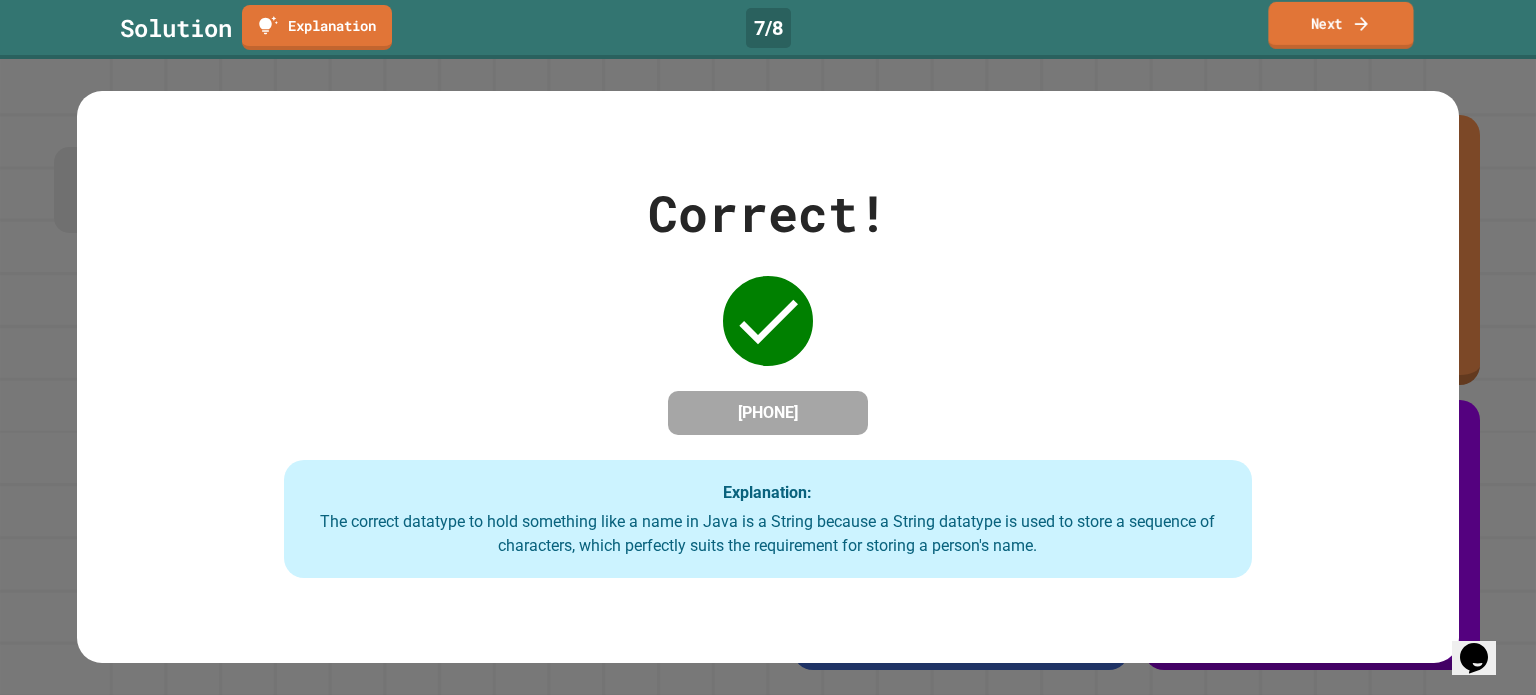 click 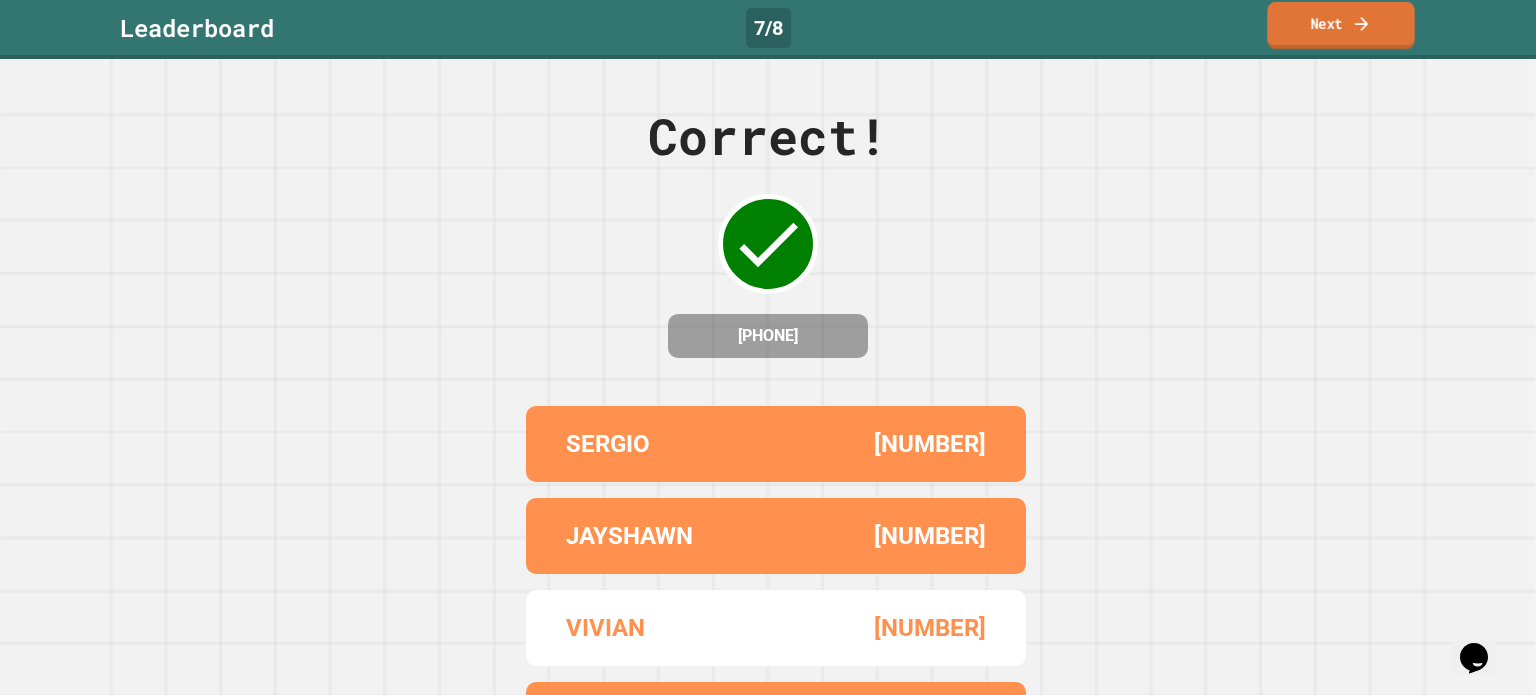 click 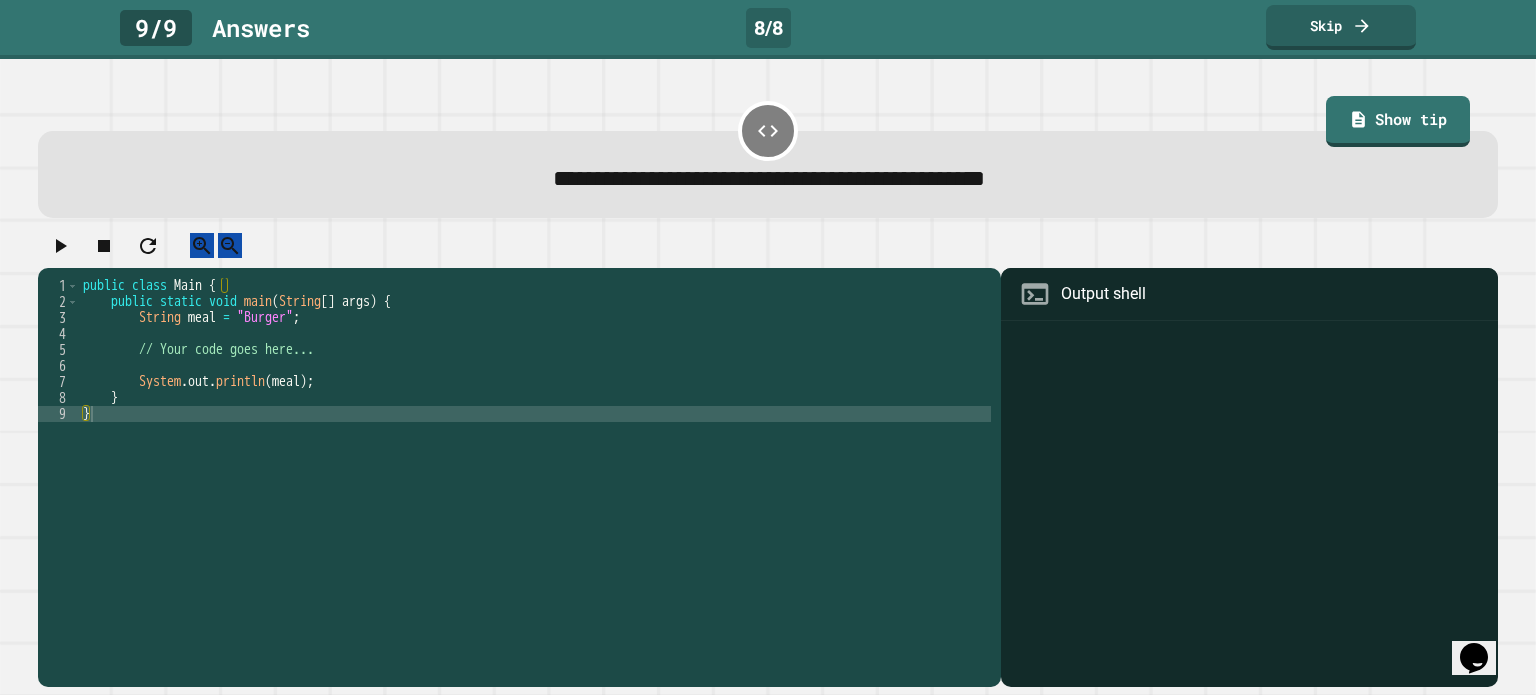 click on "public   class   Main   {      public   static   void   main ( String [ ]   args )   {           String   meal   =   "Burger" ;                     // Your code goes here...                     System . out . println ( meal ) ;      } }" at bounding box center [535, 462] 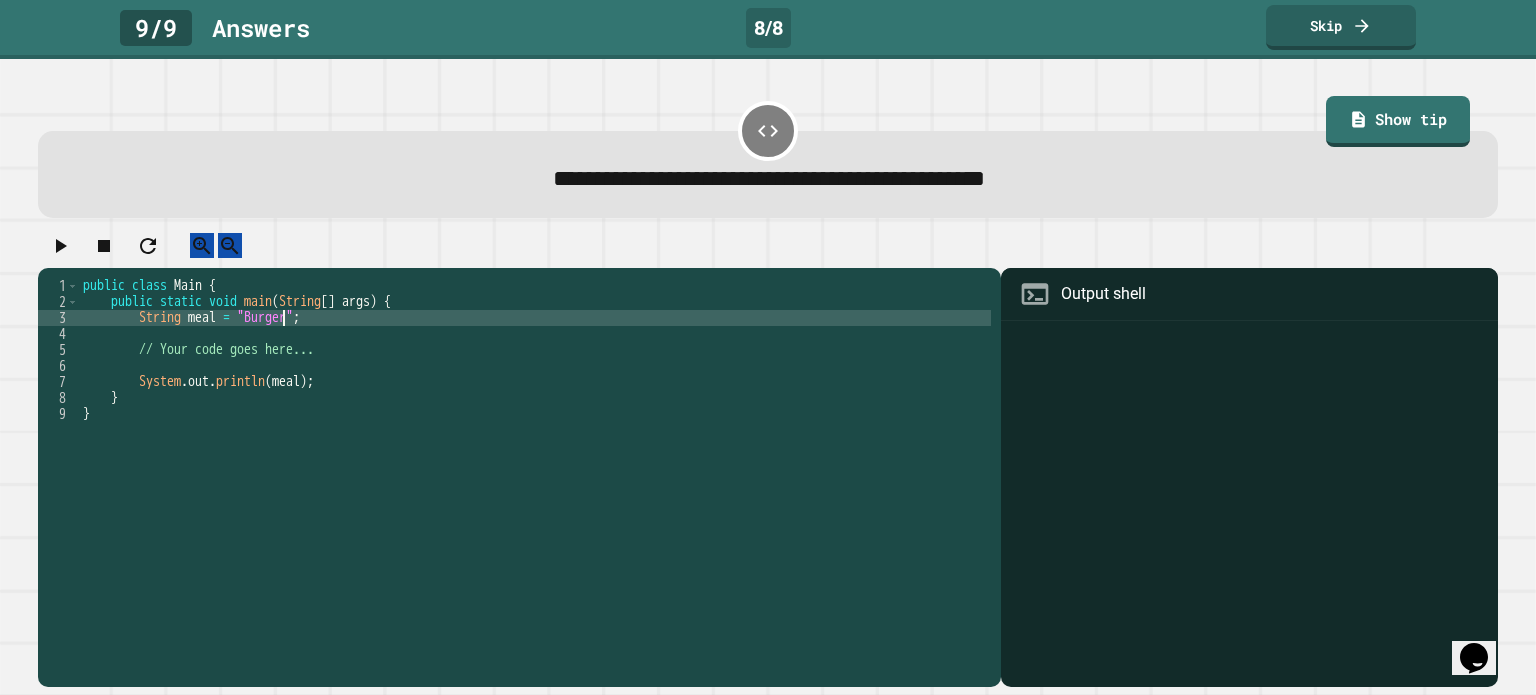 click on "public   class   Main   {      public   static   void   main ( String [ ]   args )   {           String   meal   =   "Burger" ;                     // Your code goes here...                     System . out . println ( meal ) ;      } }" at bounding box center [535, 462] 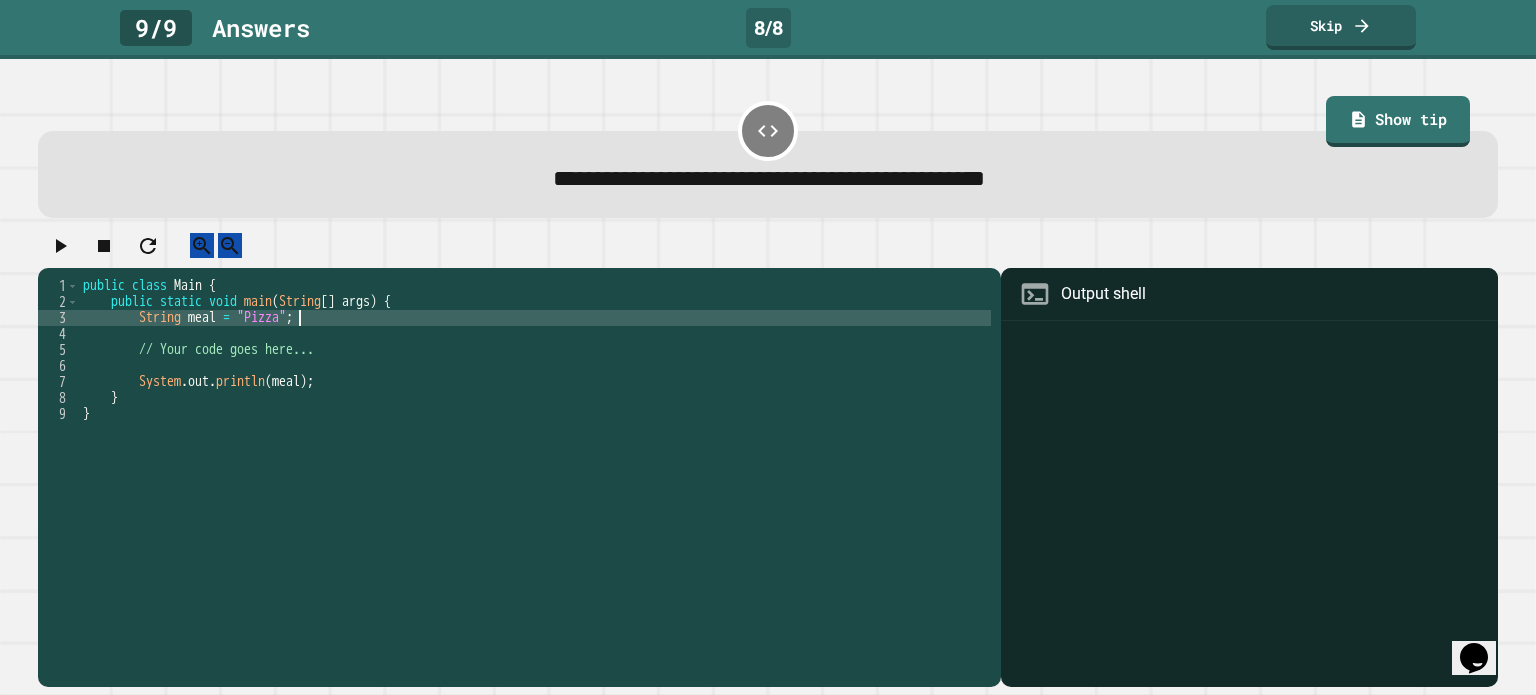 scroll, scrollTop: 0, scrollLeft: 15, axis: horizontal 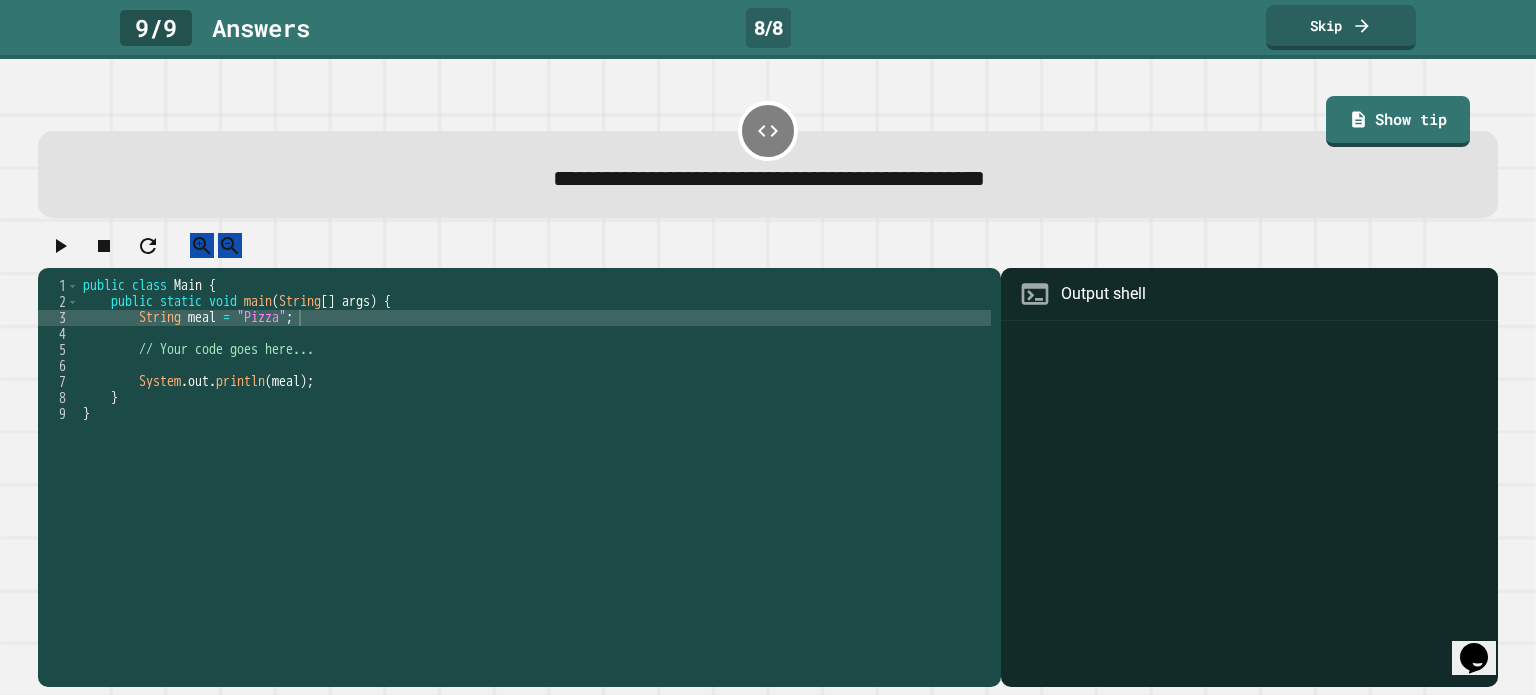 click 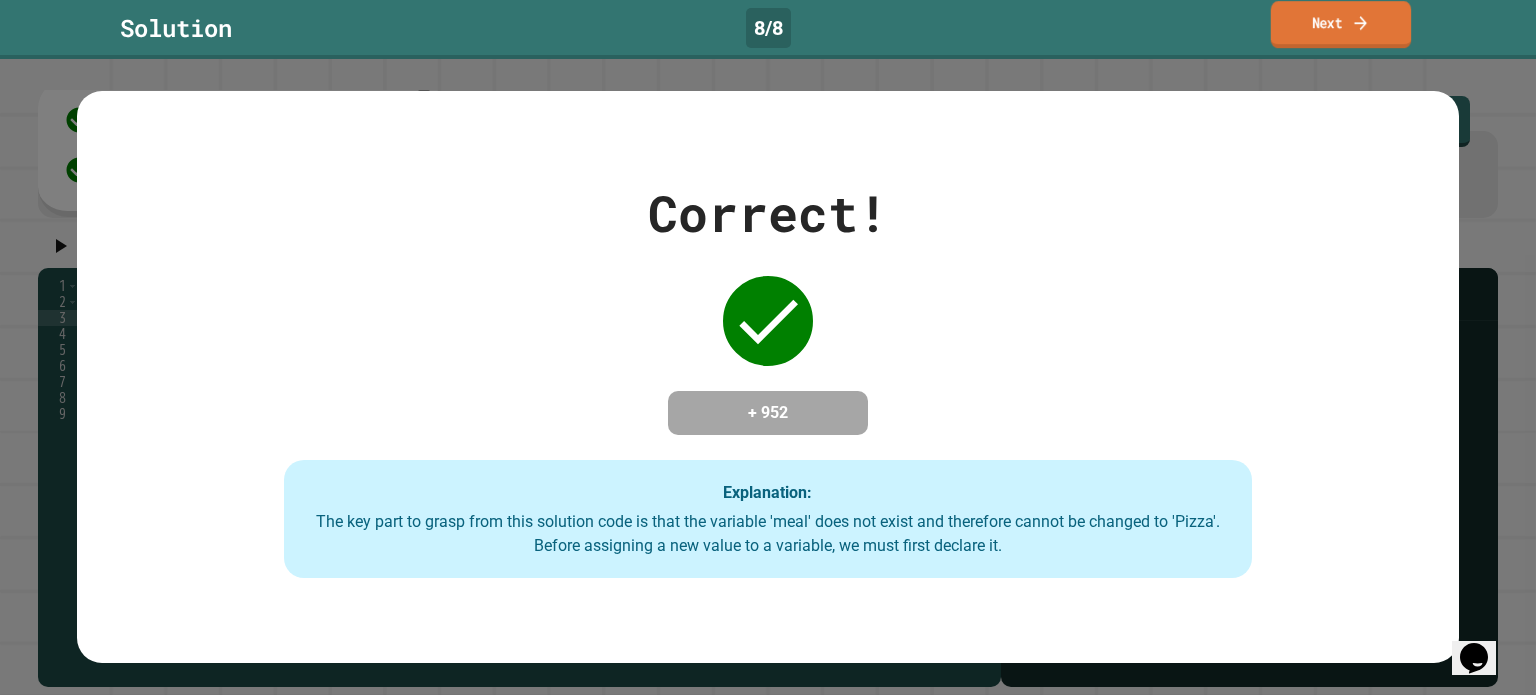 click 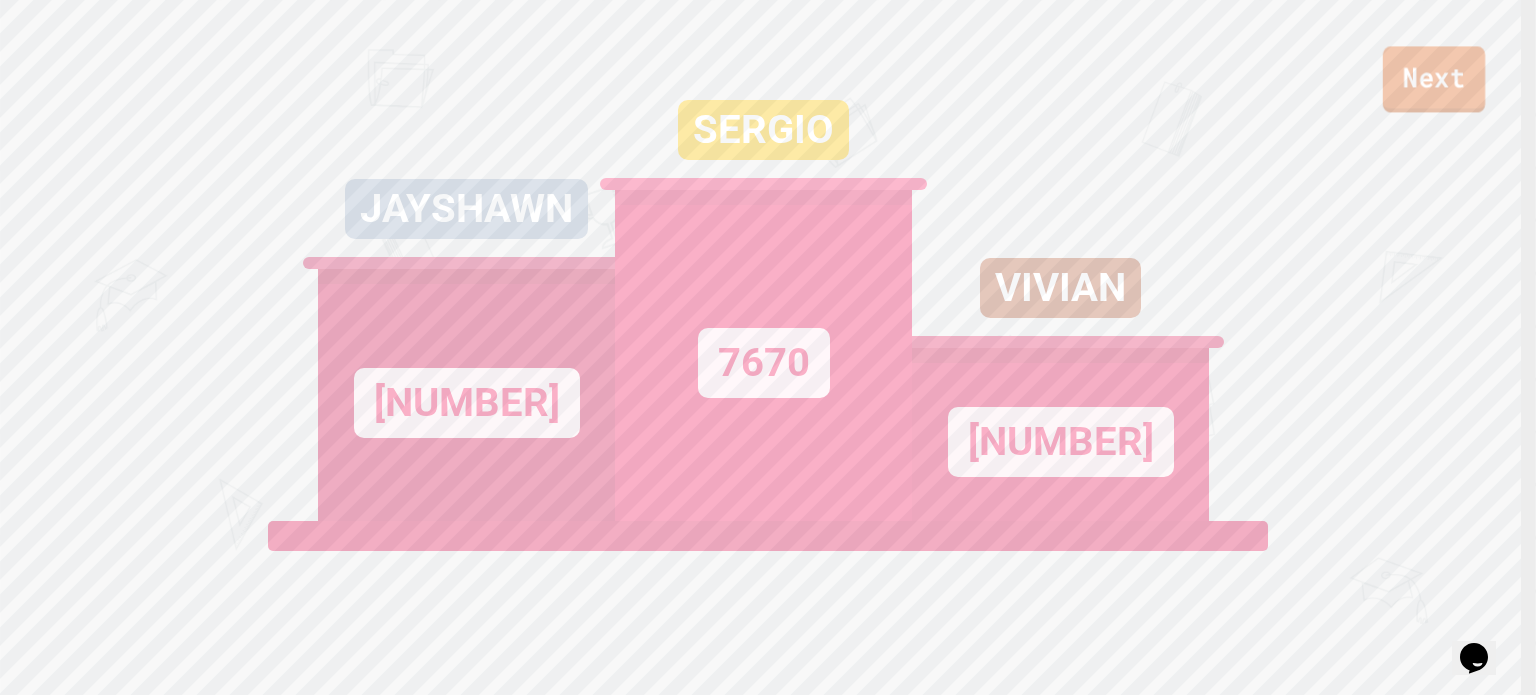 click on "Next" at bounding box center (1434, 79) 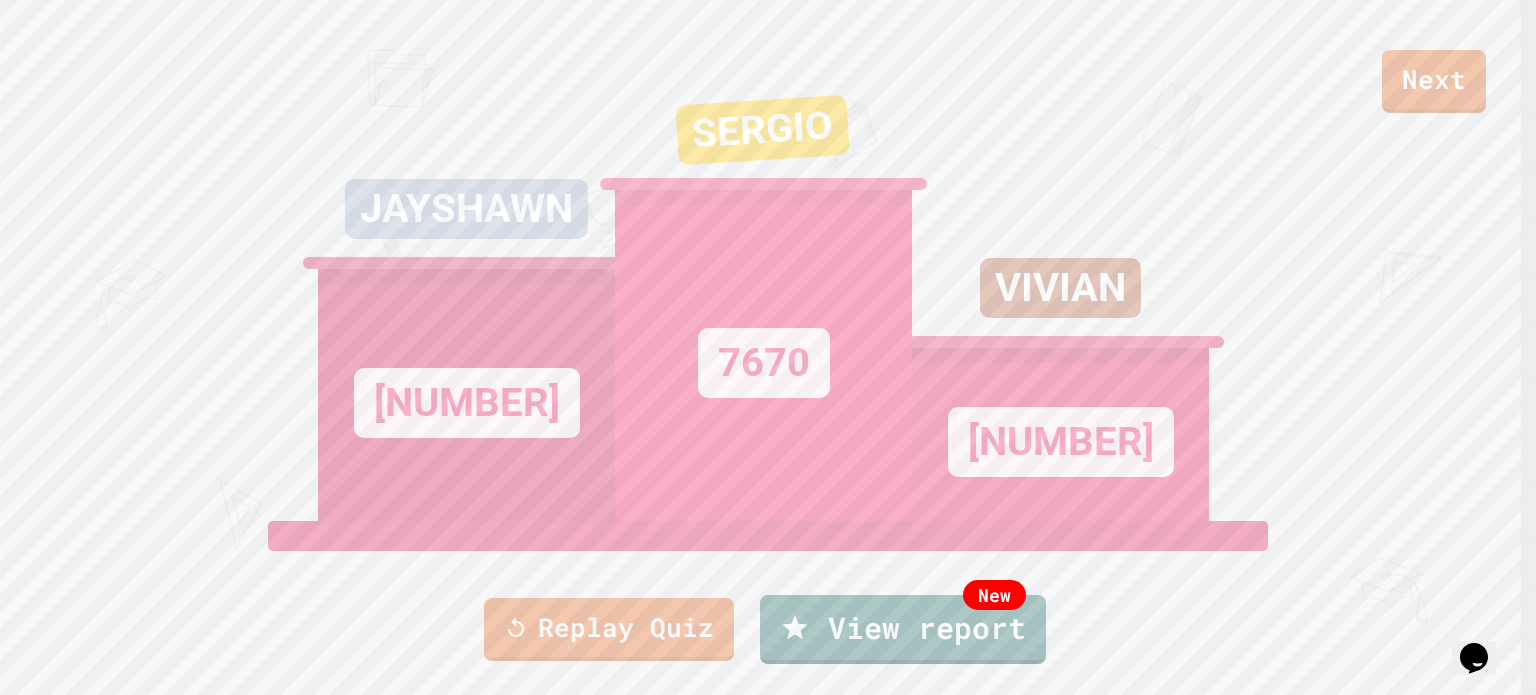 click on "Exit" at bounding box center [1426, 744] 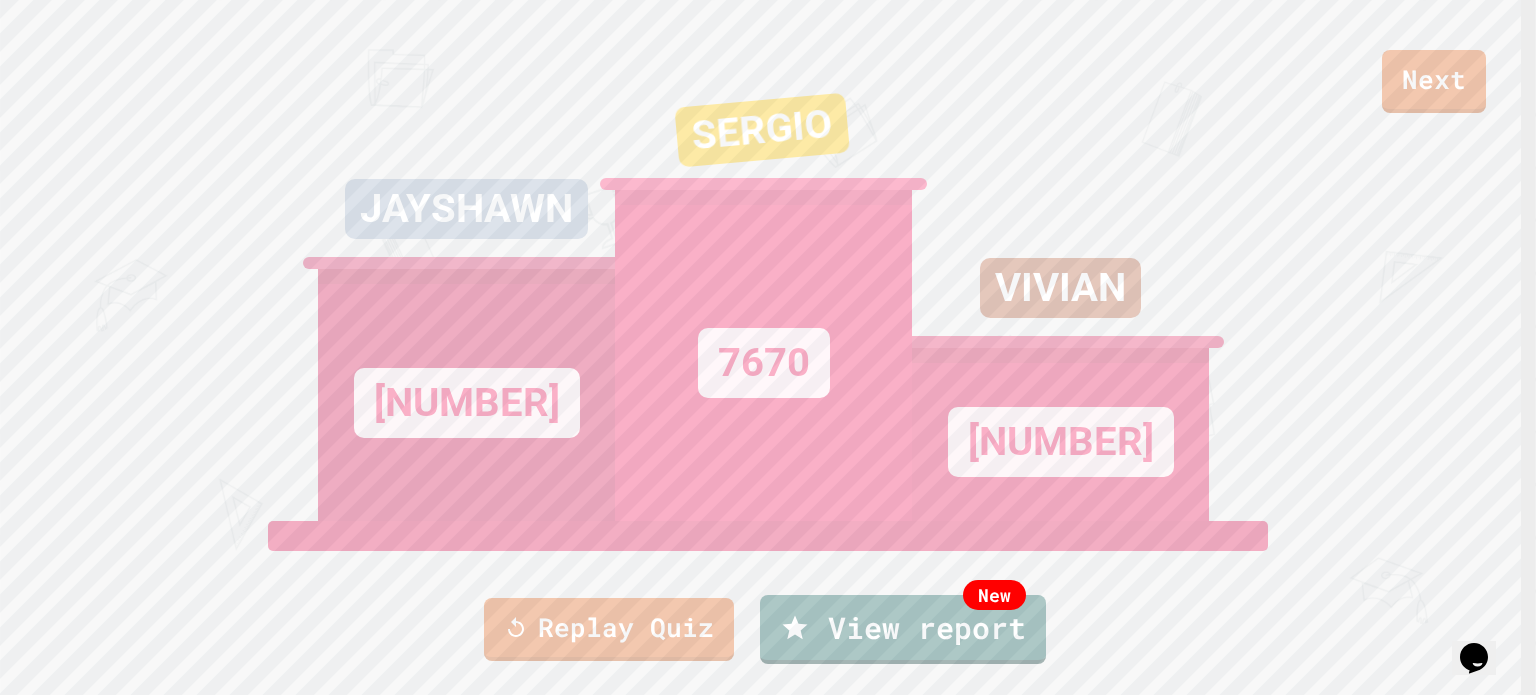 click on "Submit" at bounding box center (767, 4034) 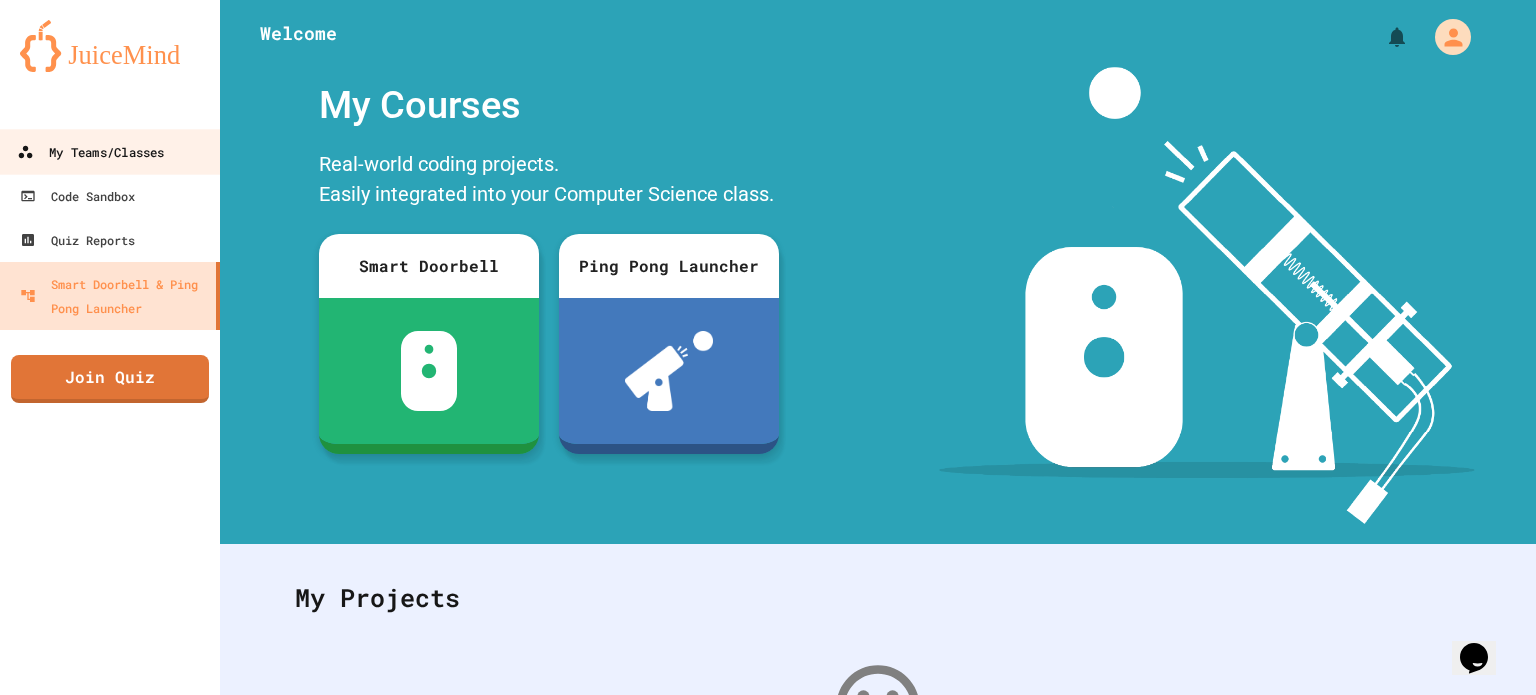 click on "My Teams/Classes" at bounding box center [90, 152] 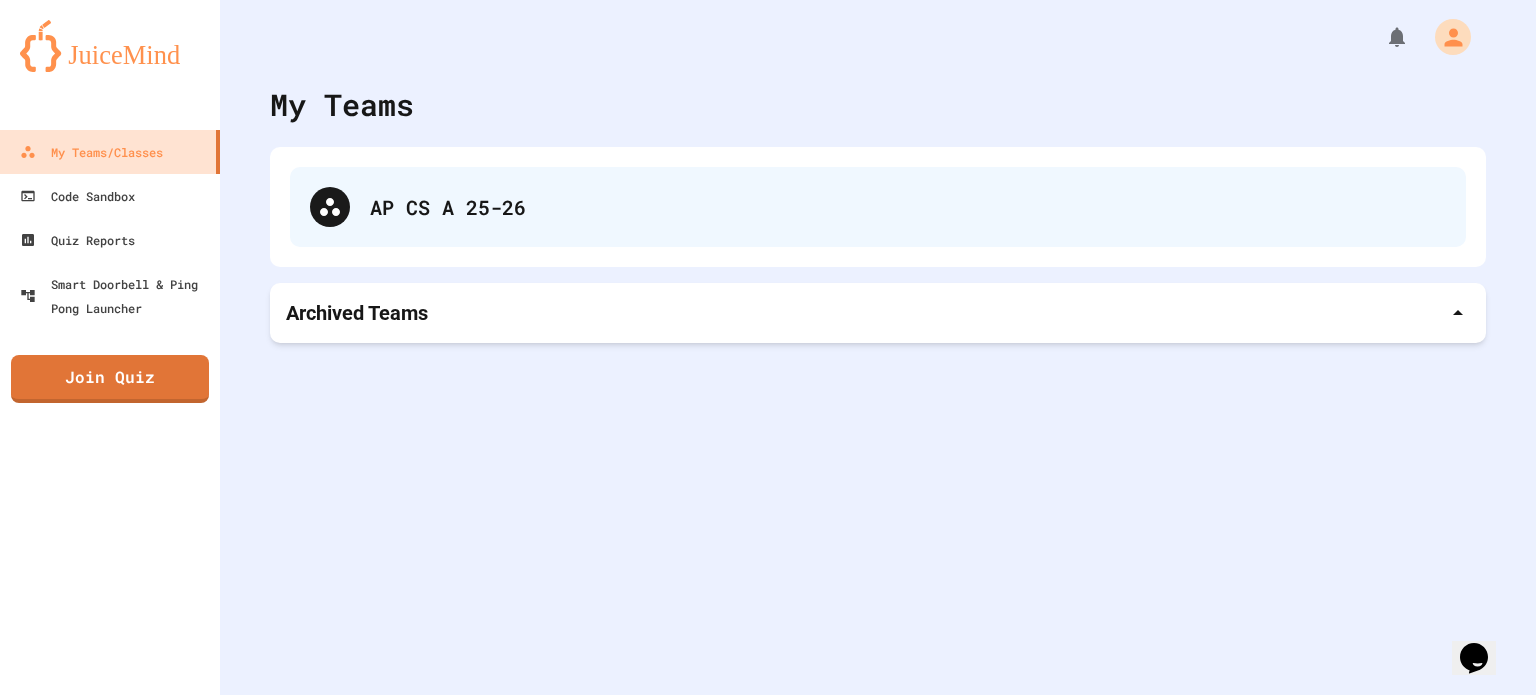 click on "AP CS A 25-26" at bounding box center [878, 207] 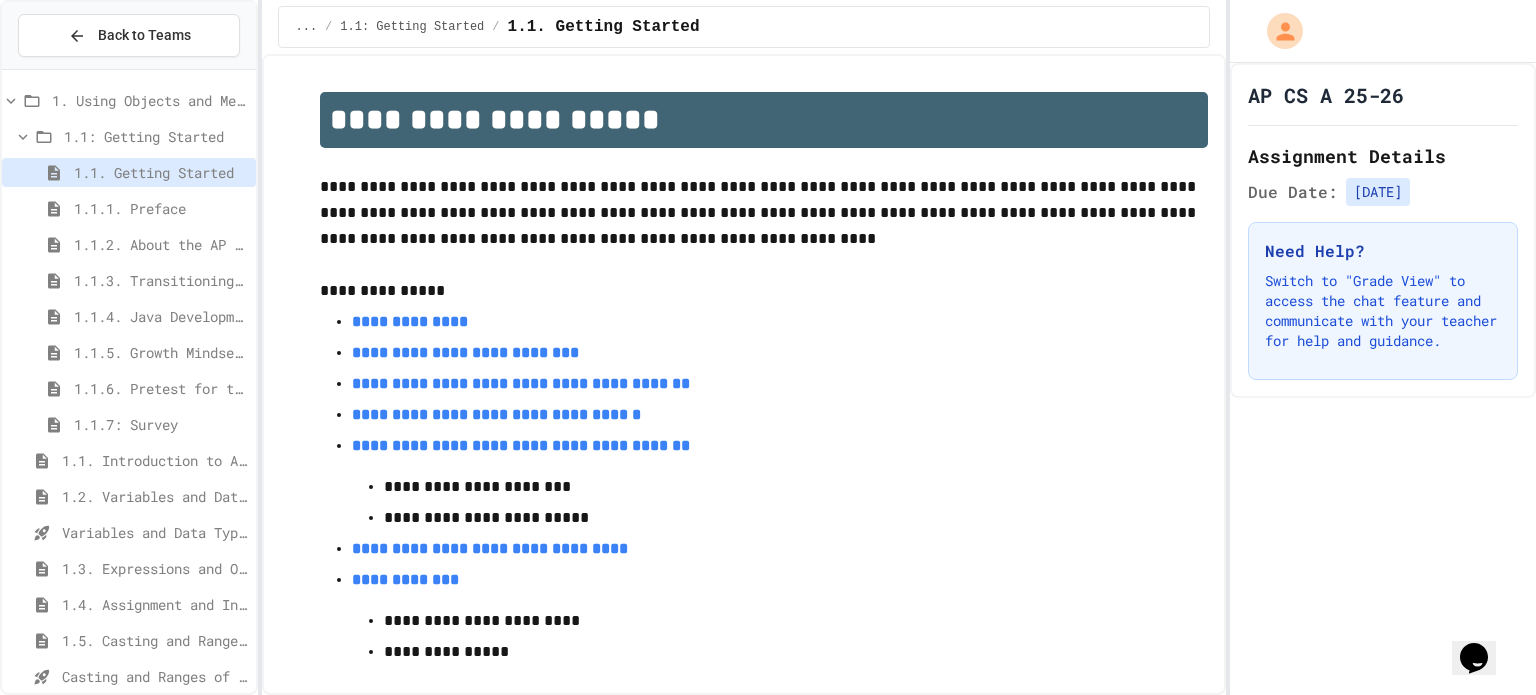 click on "Variables and Data Types - Quiz" at bounding box center [155, 532] 